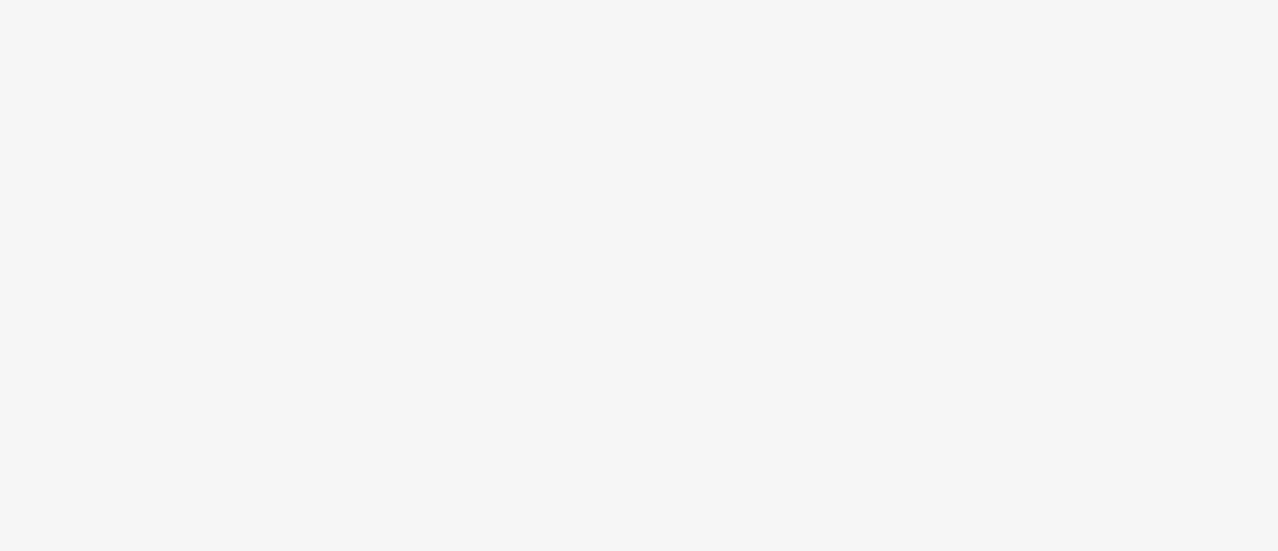 scroll, scrollTop: 0, scrollLeft: 0, axis: both 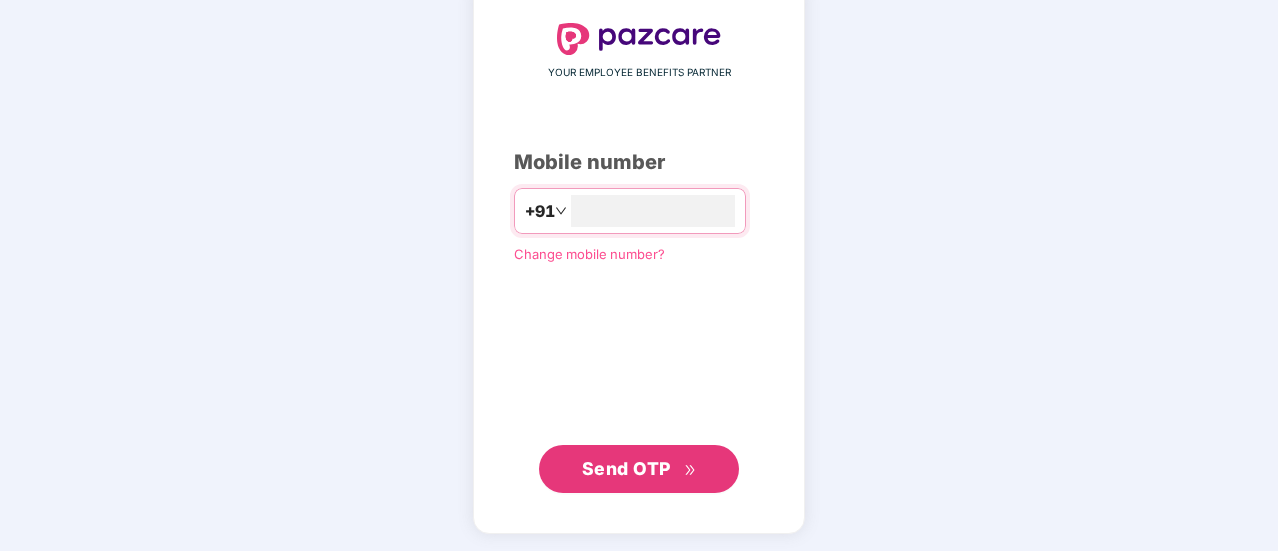 type on "**********" 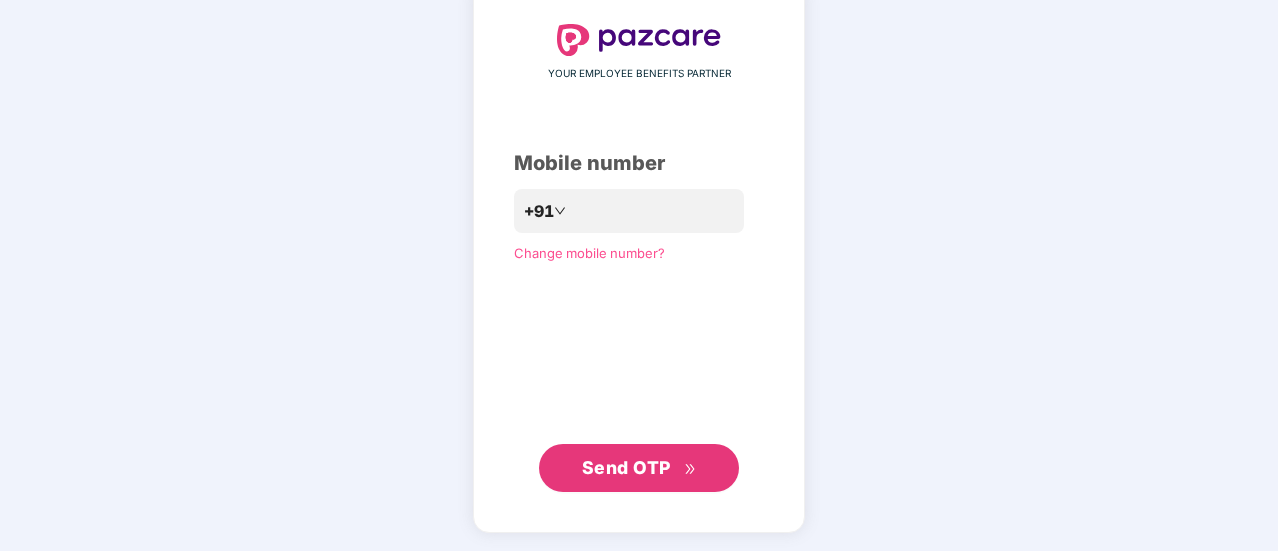 click on "Send OTP" at bounding box center [626, 467] 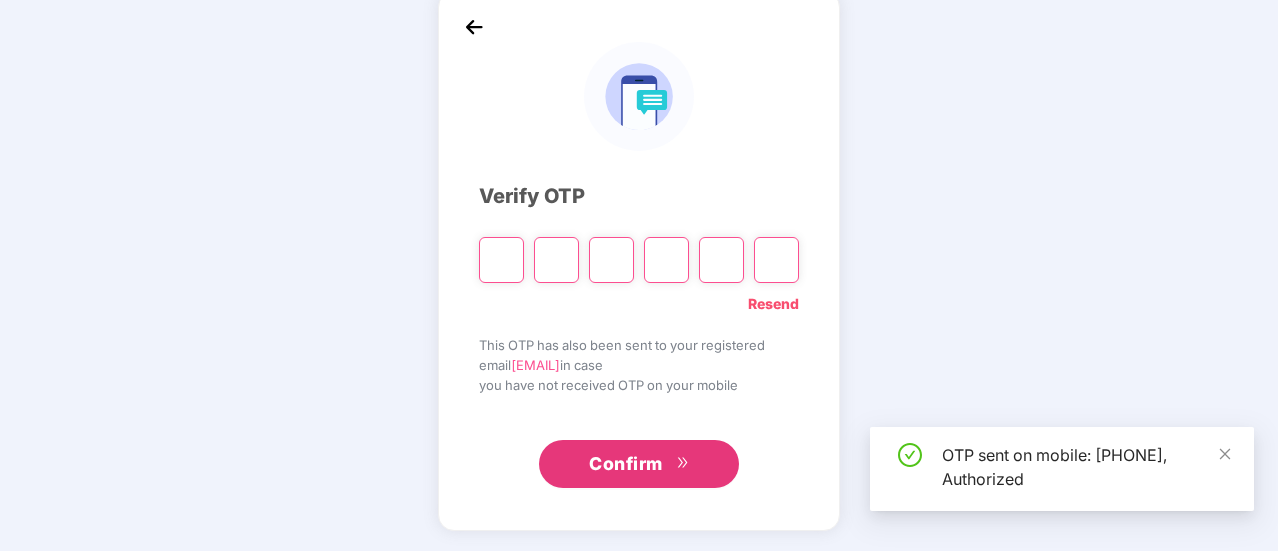 scroll, scrollTop: 100, scrollLeft: 0, axis: vertical 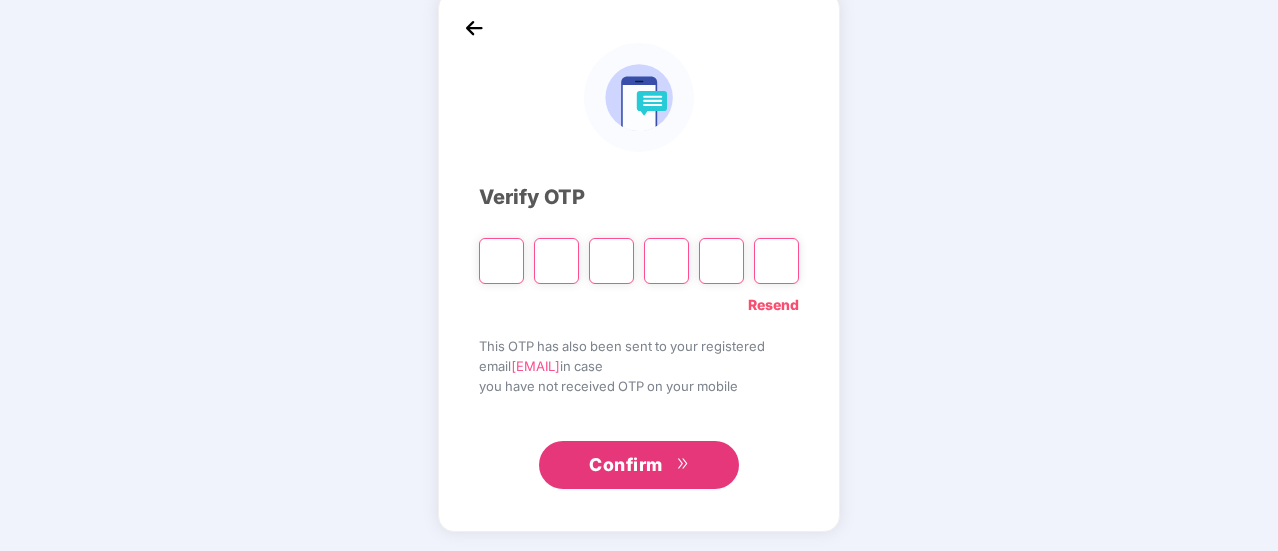 type on "*" 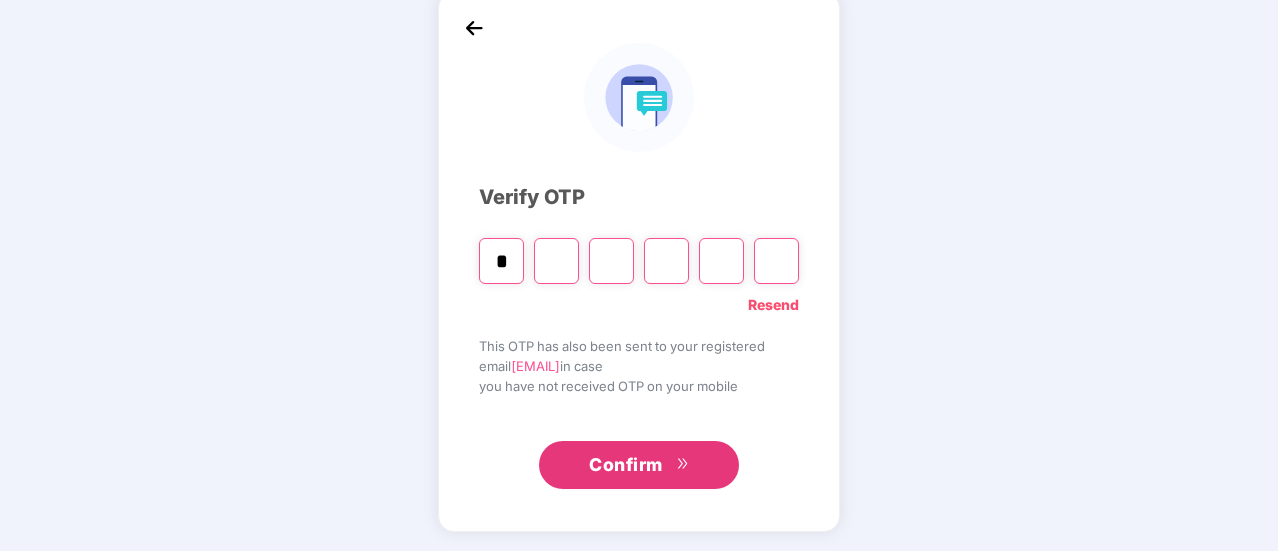 type on "*" 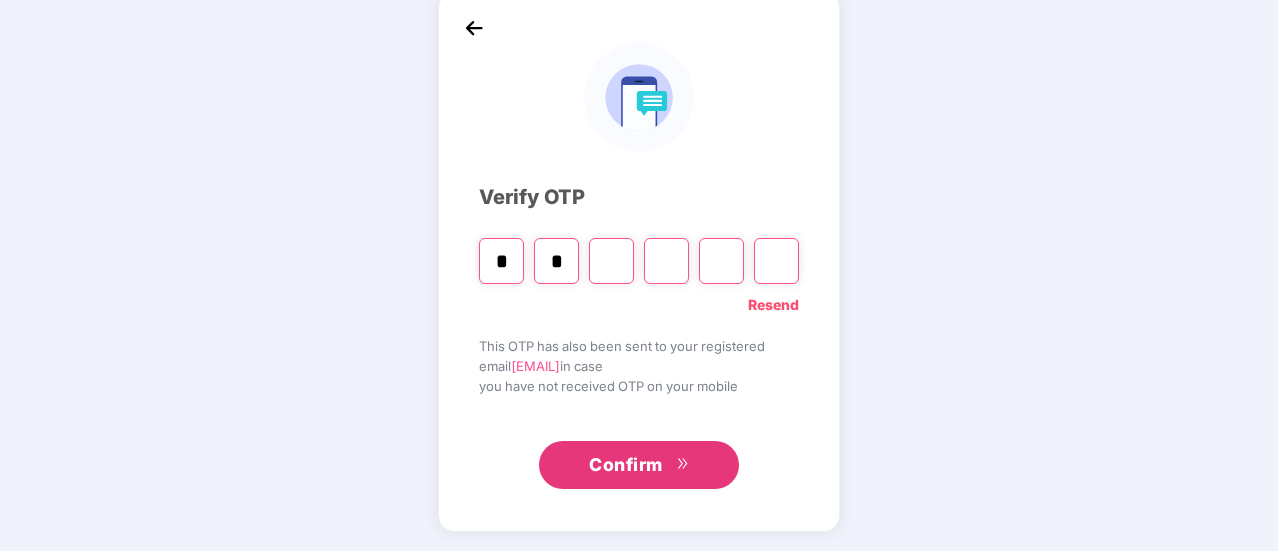 type on "*" 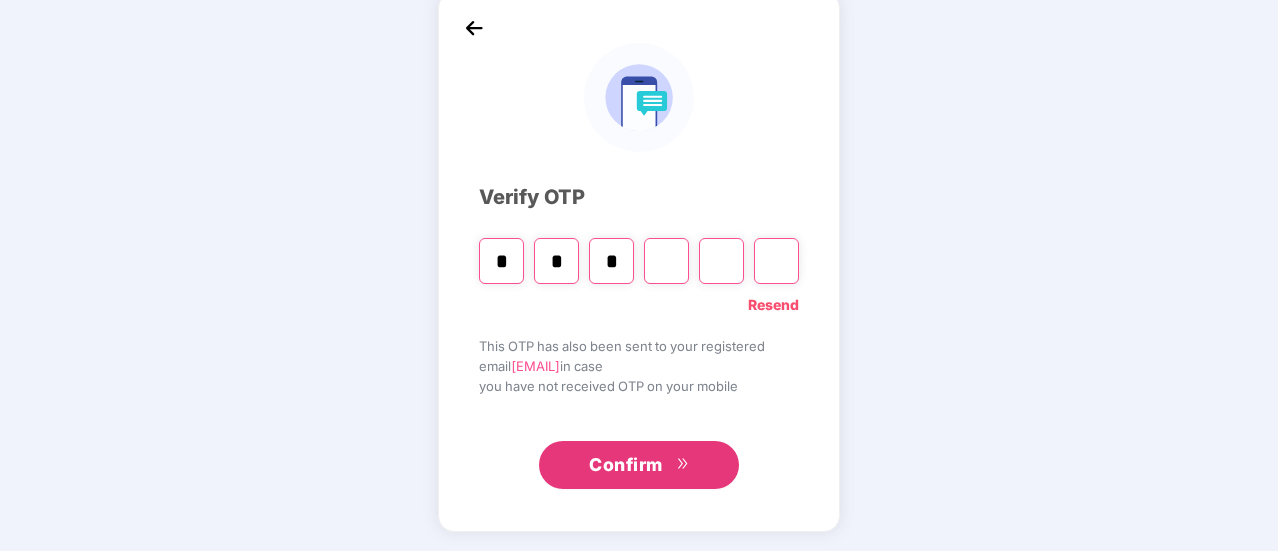 type on "*" 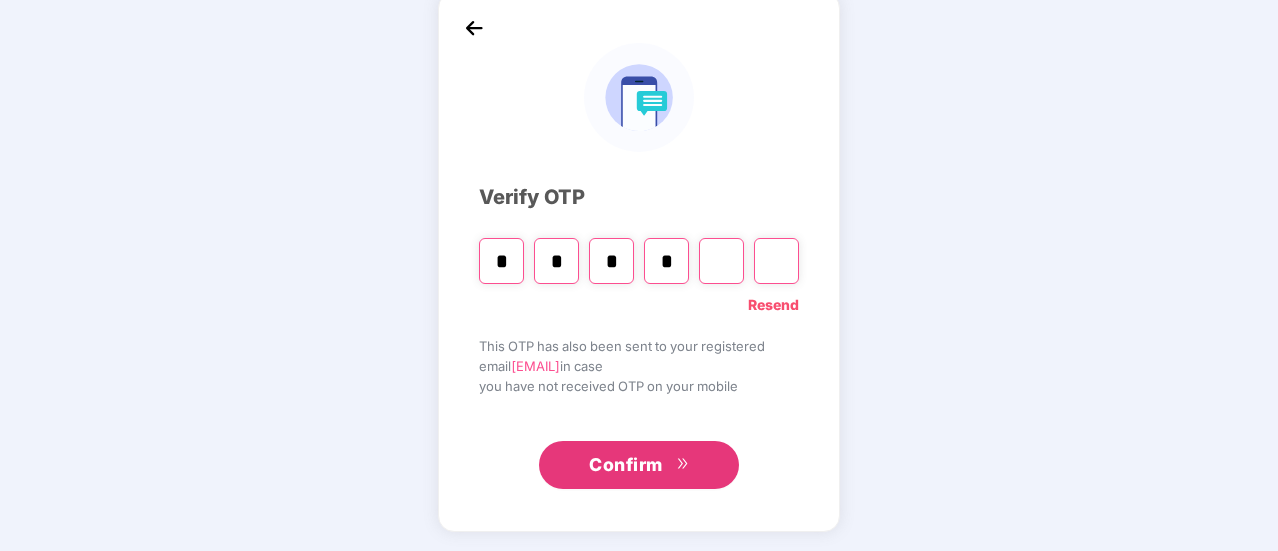 type on "*" 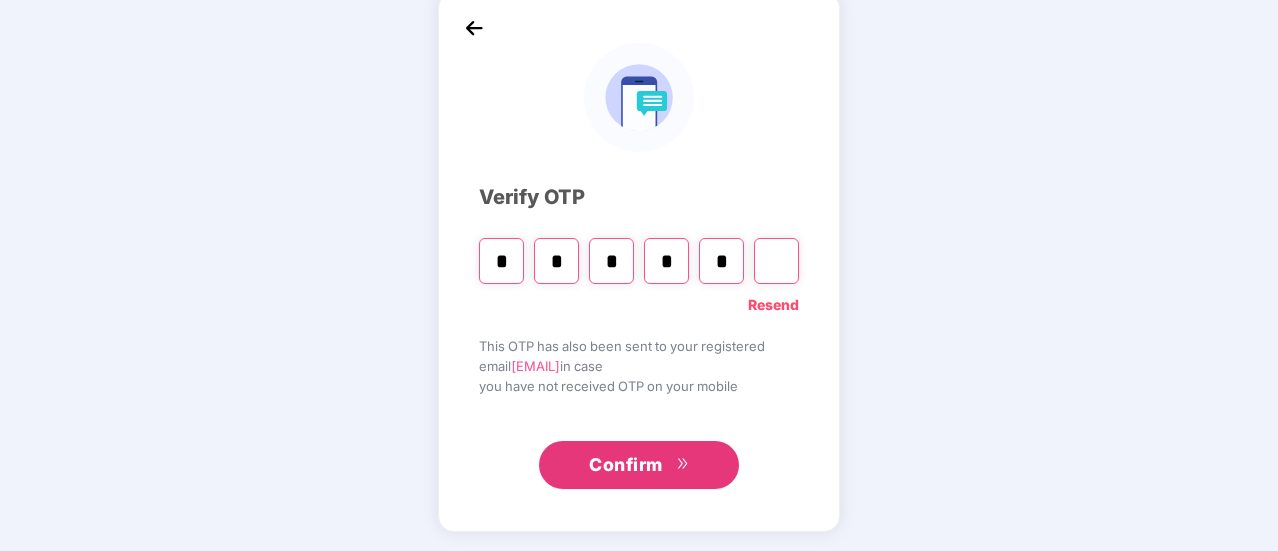 type on "*" 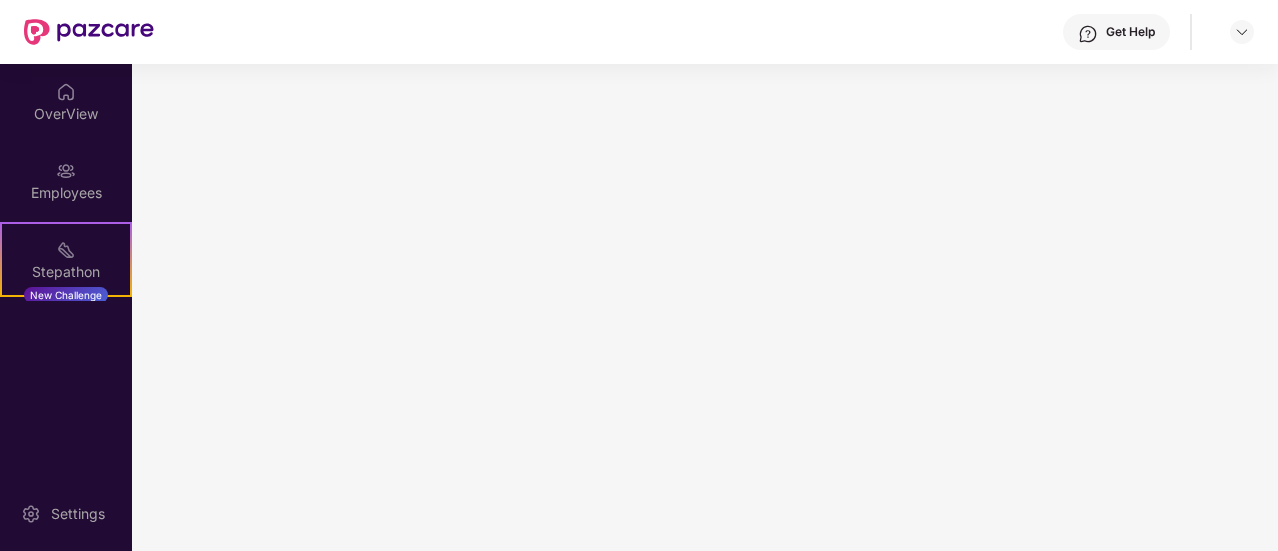 scroll, scrollTop: 0, scrollLeft: 0, axis: both 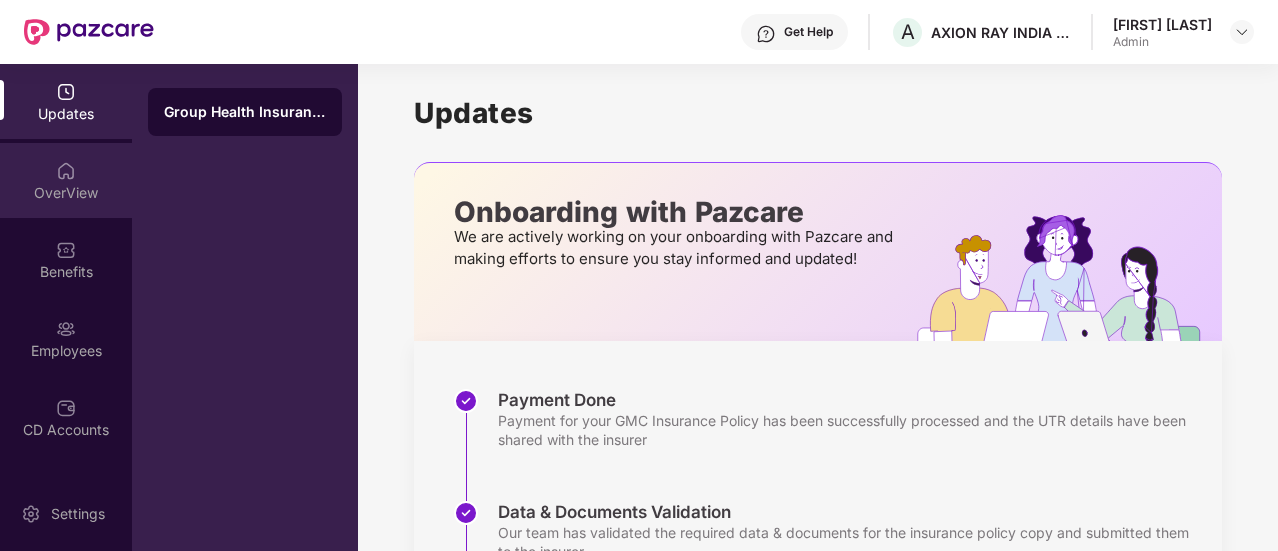click on "OverView" at bounding box center (66, 193) 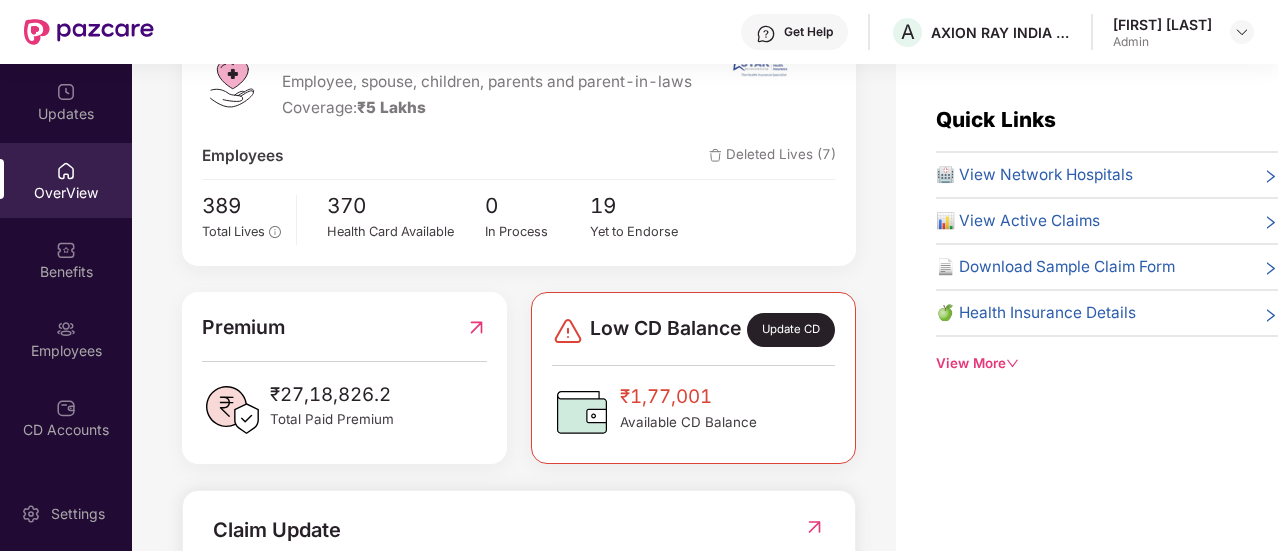 scroll, scrollTop: 277, scrollLeft: 0, axis: vertical 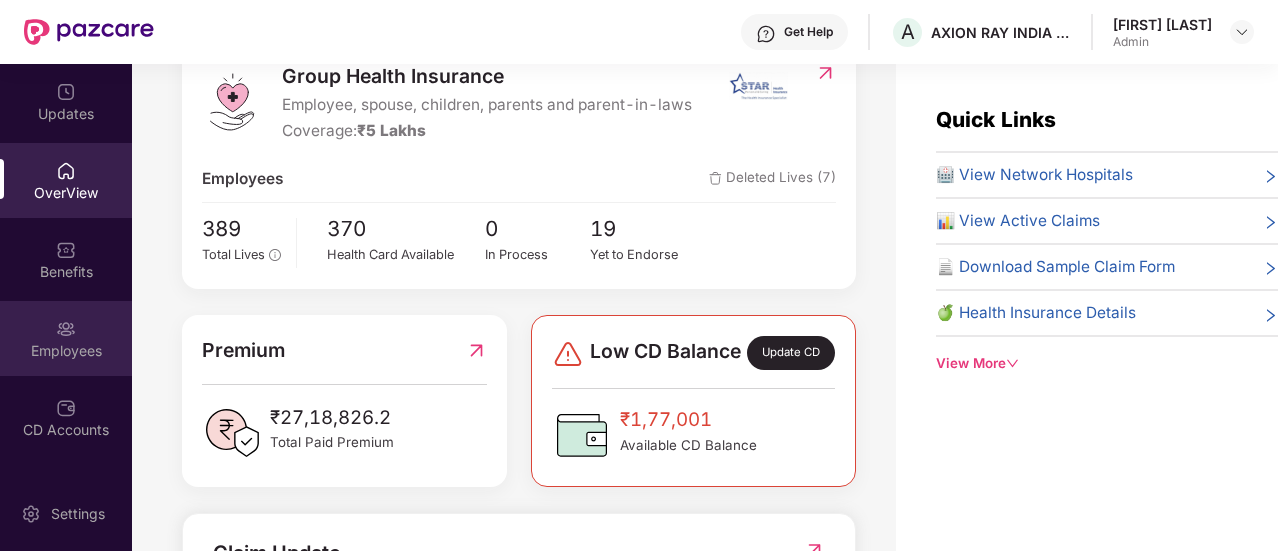 click on "Employees" at bounding box center (66, 351) 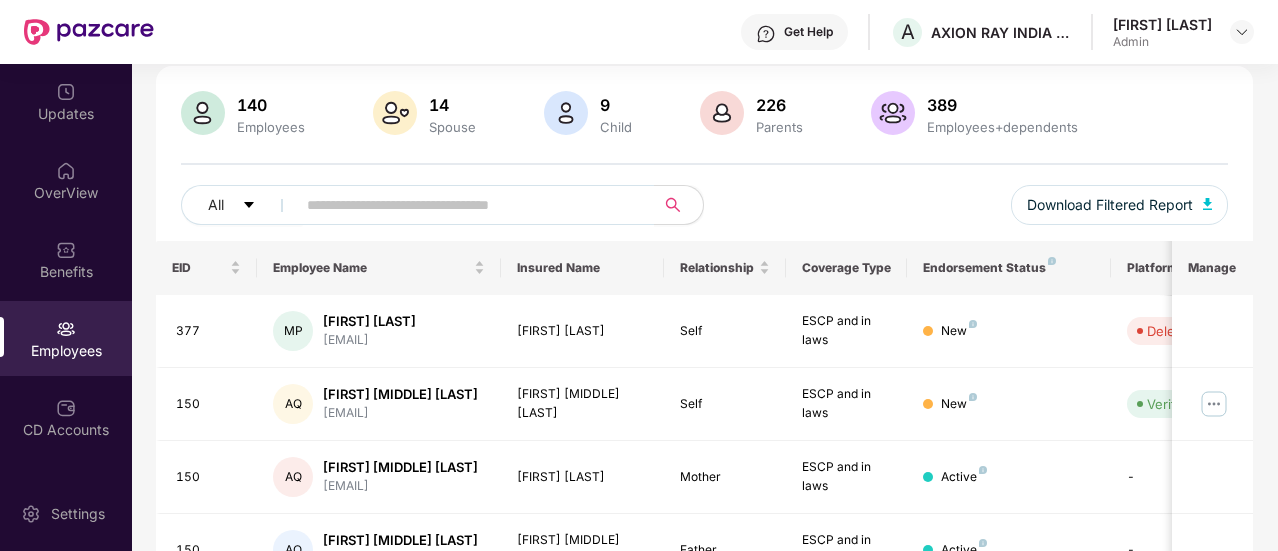 scroll, scrollTop: 132, scrollLeft: 0, axis: vertical 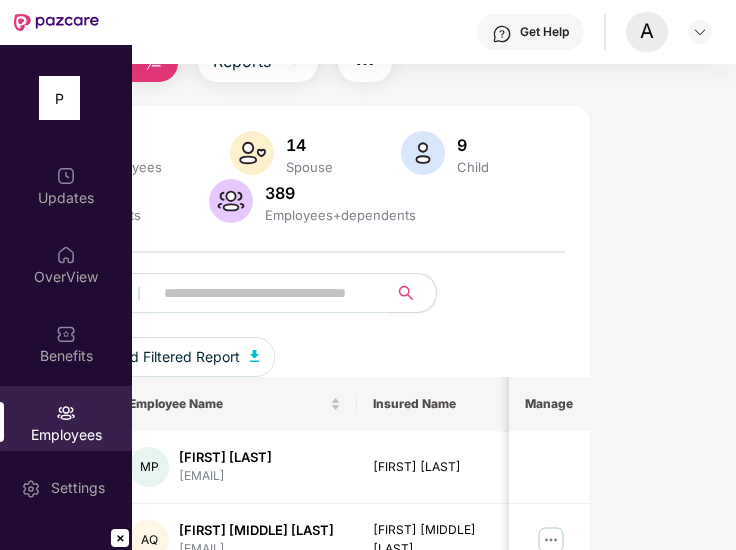 click at bounding box center [262, 293] 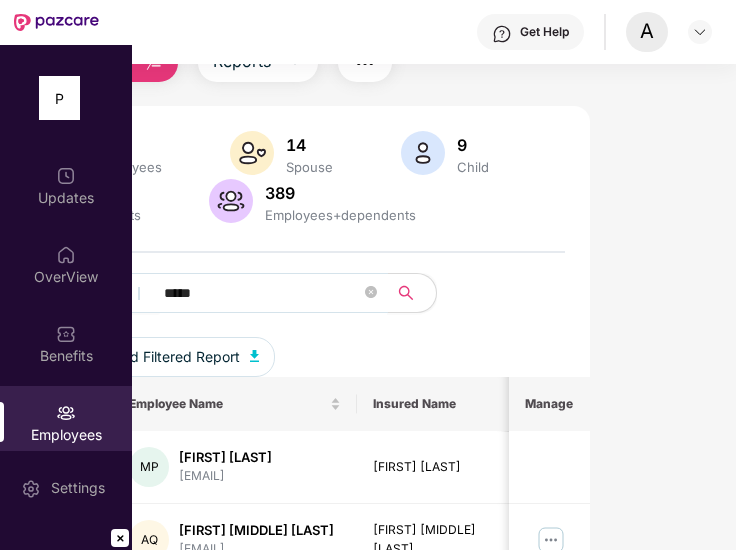 type on "******" 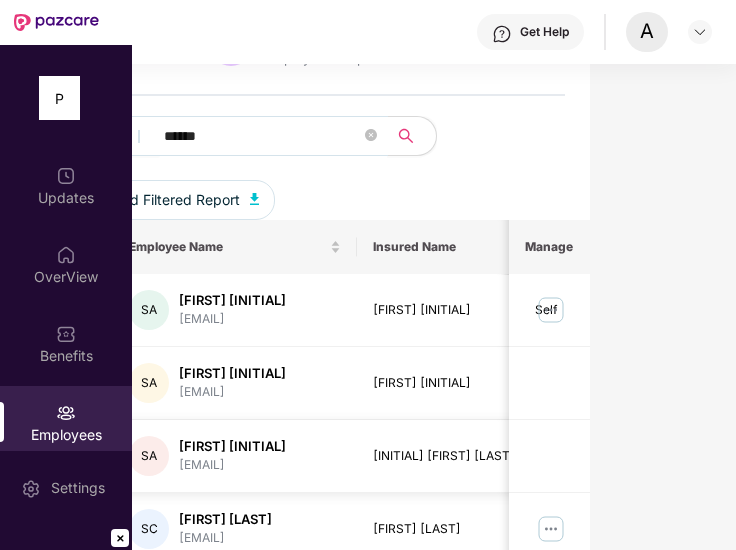 scroll, scrollTop: 218, scrollLeft: 0, axis: vertical 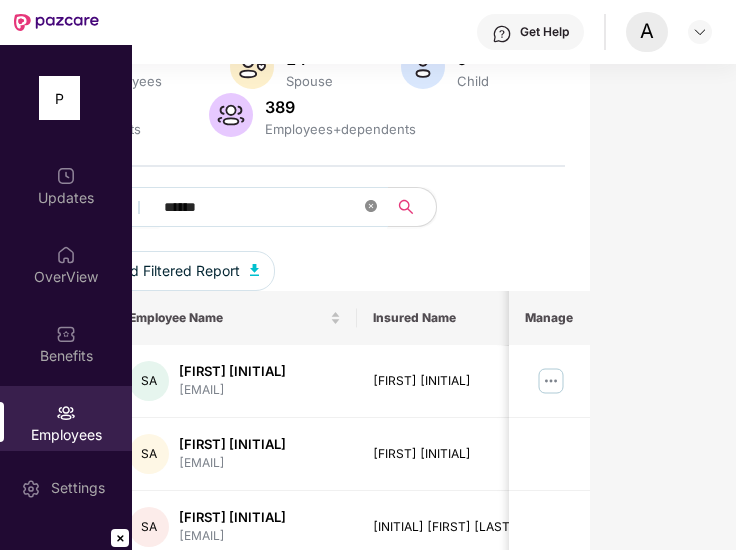 click 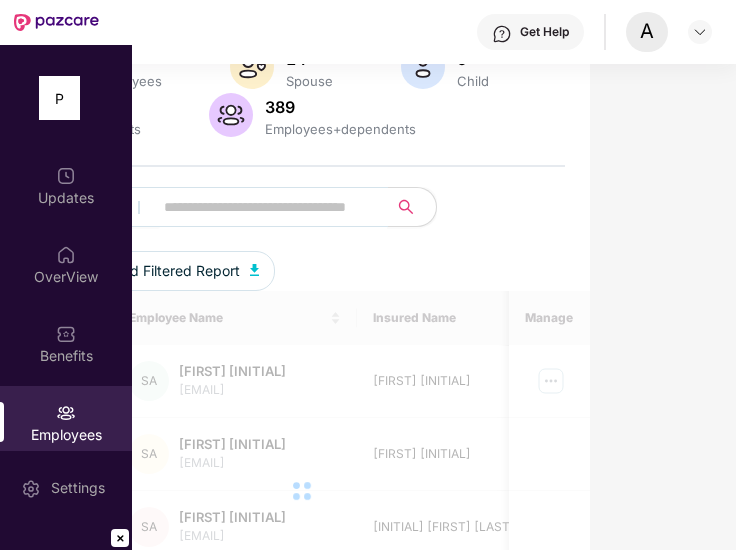 click at bounding box center [264, 207] 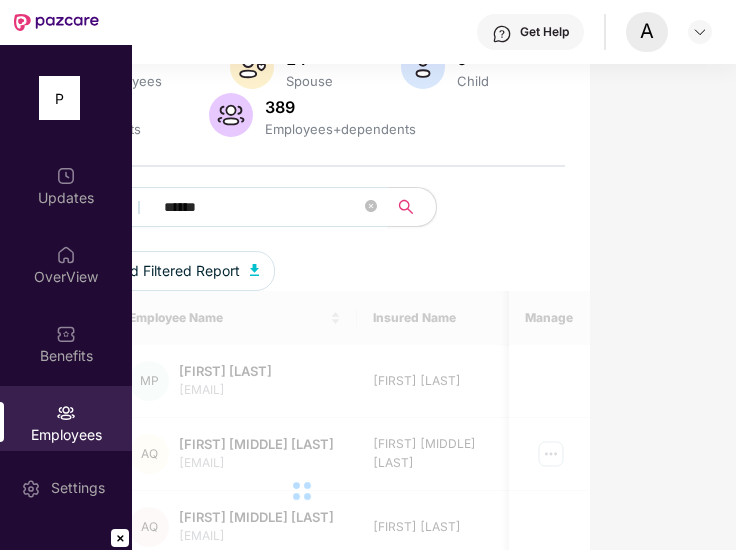 scroll, scrollTop: 157, scrollLeft: 0, axis: vertical 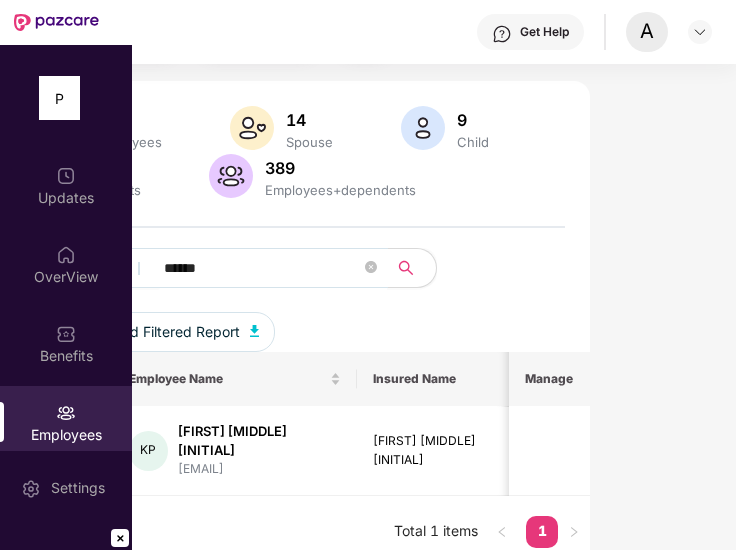 type on "******" 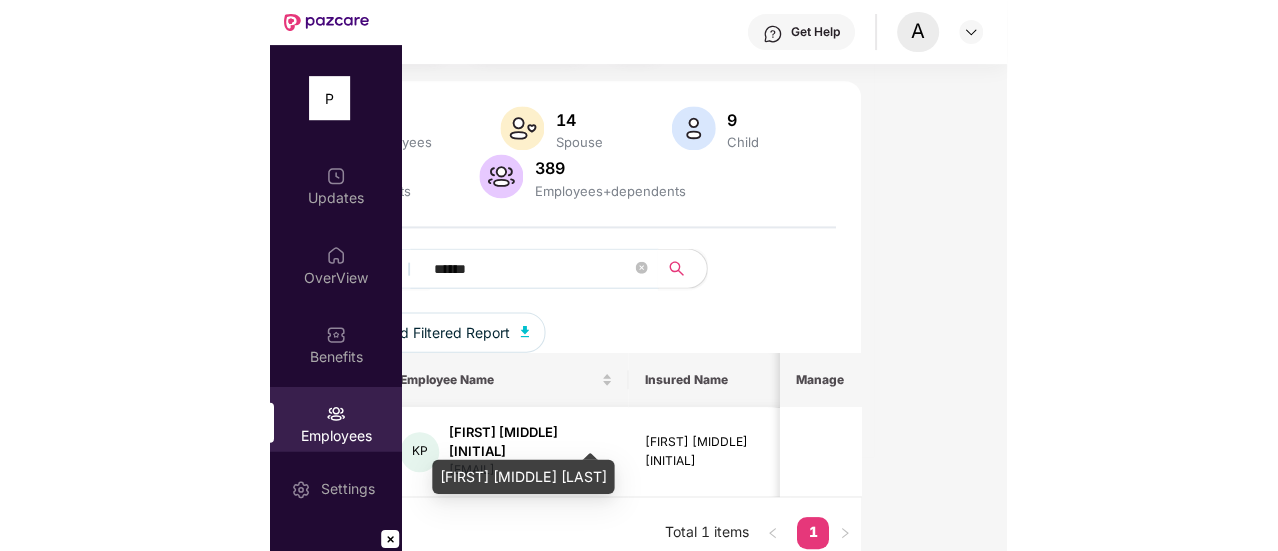 scroll, scrollTop: 0, scrollLeft: 2, axis: horizontal 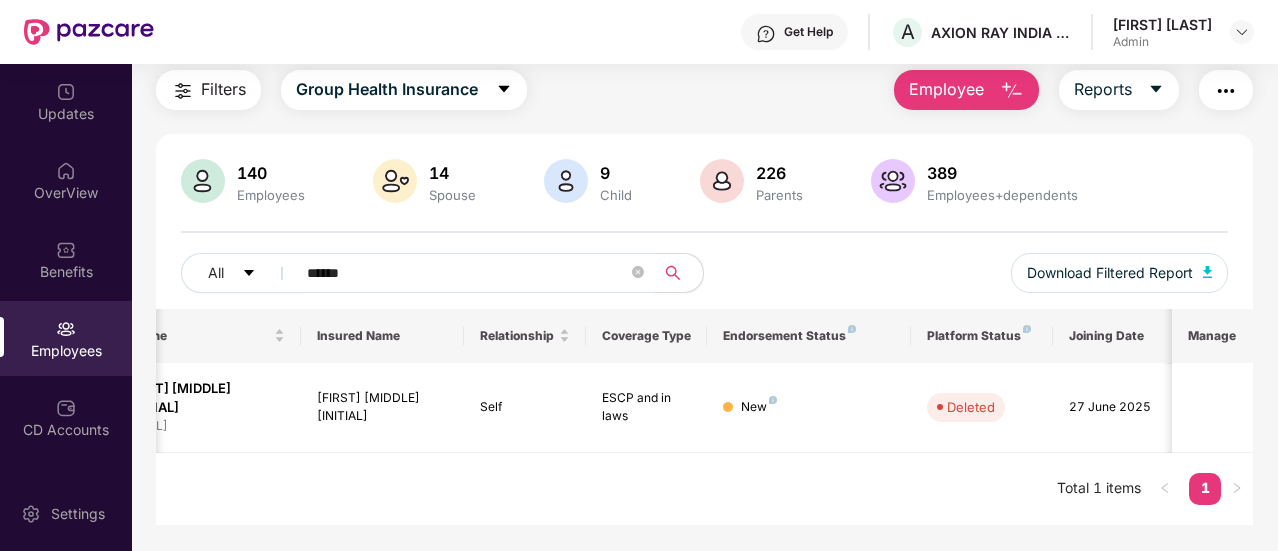 click on "******" at bounding box center [469, 273] 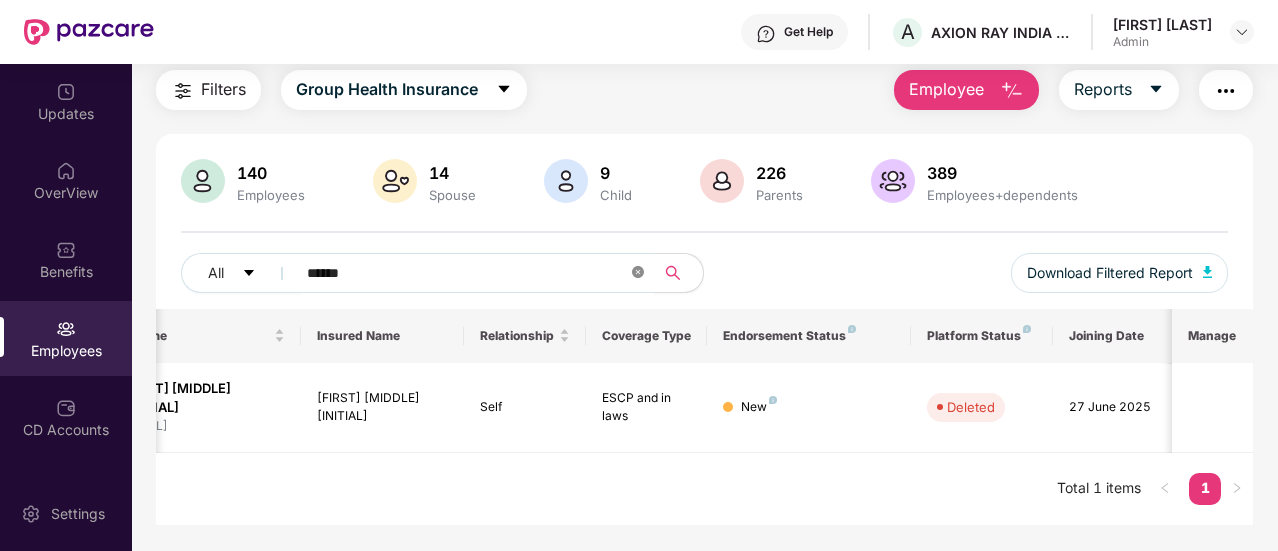 click 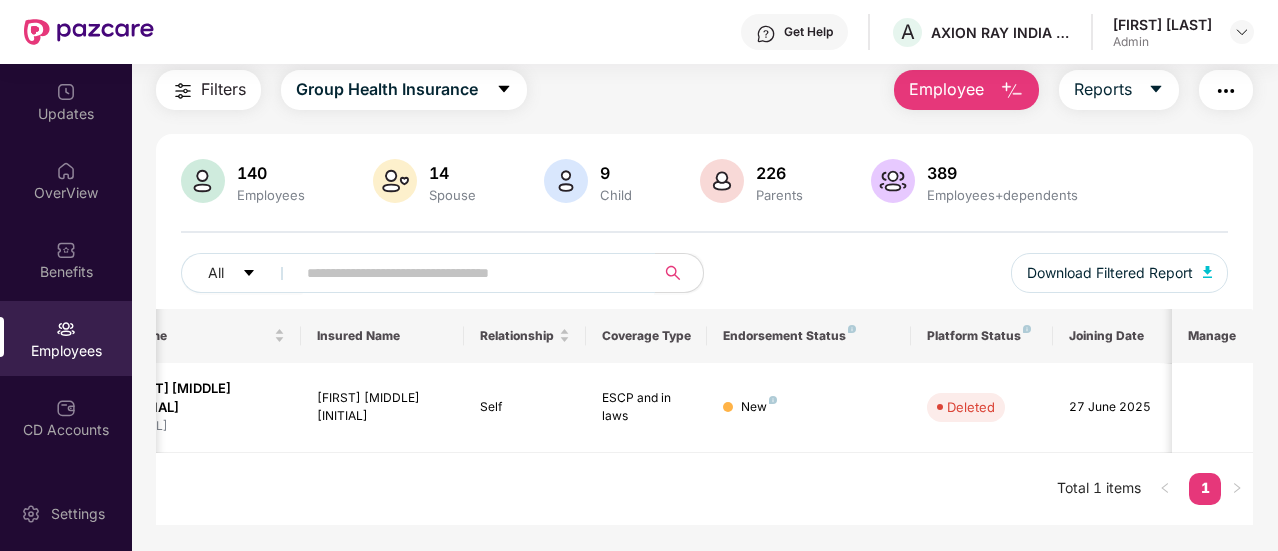 click at bounding box center [467, 273] 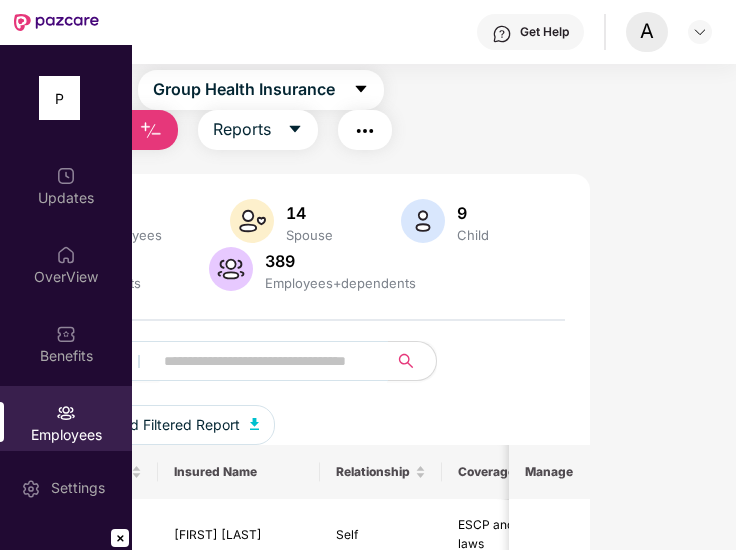 click at bounding box center (262, 361) 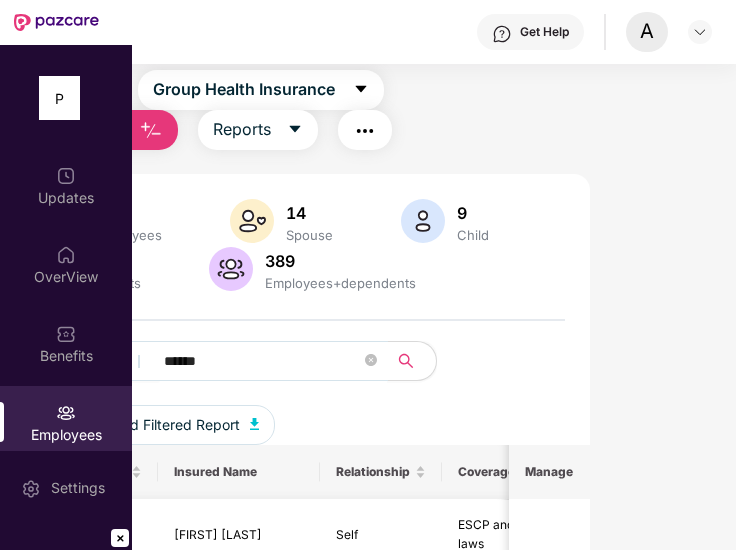 type on "******" 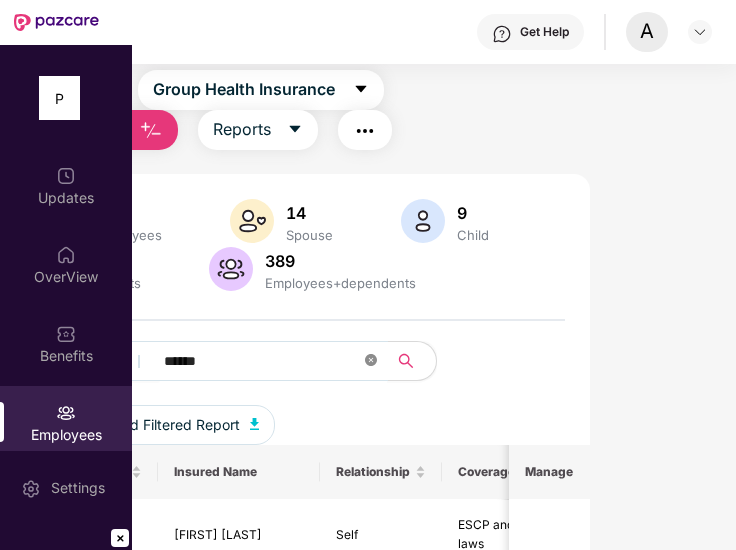click 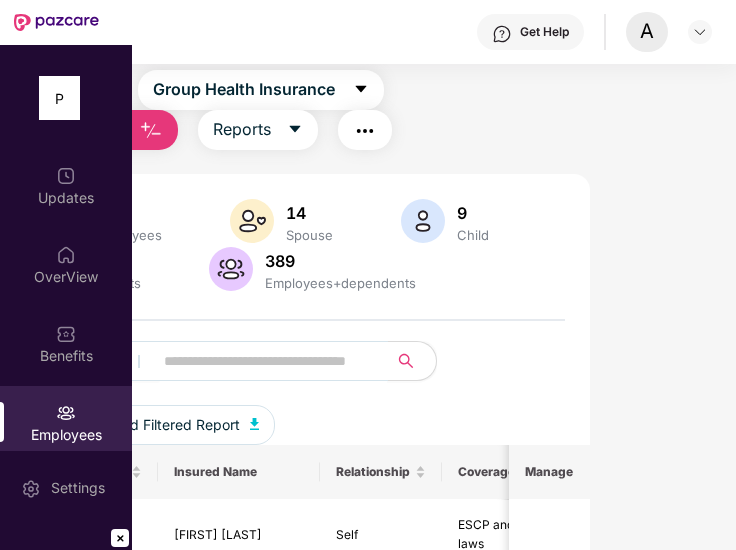 click at bounding box center (262, 361) 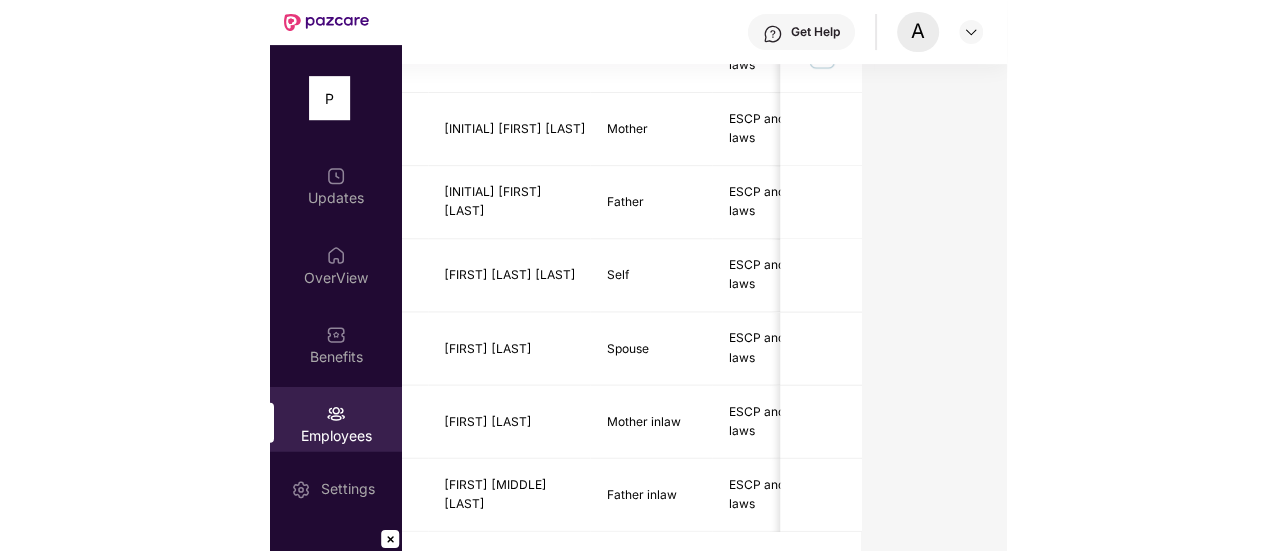 scroll, scrollTop: 455, scrollLeft: 0, axis: vertical 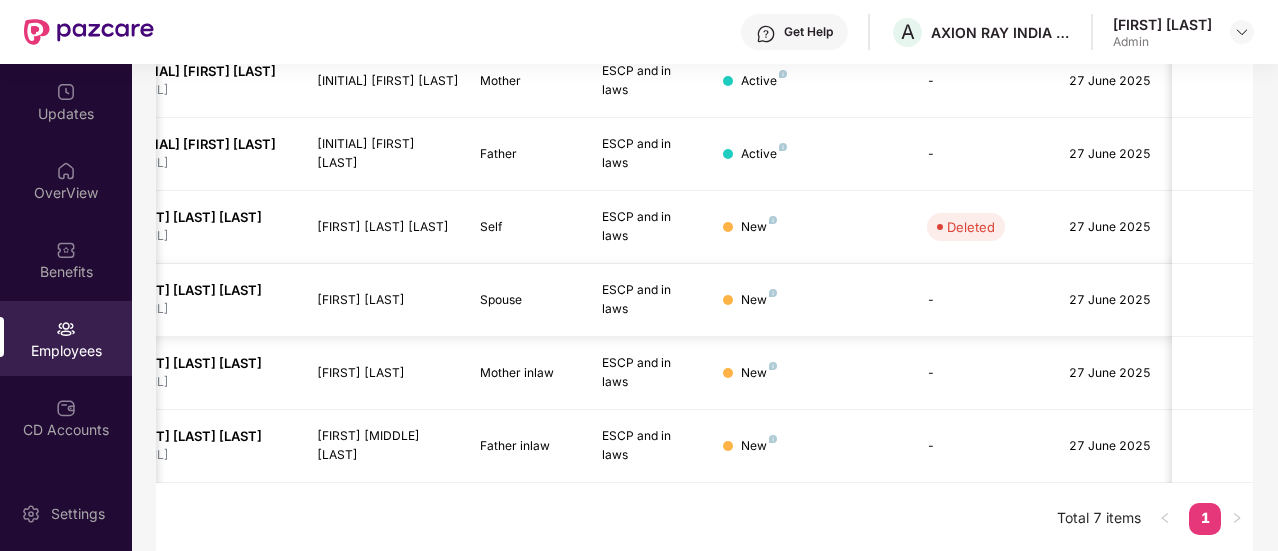 type on "******" 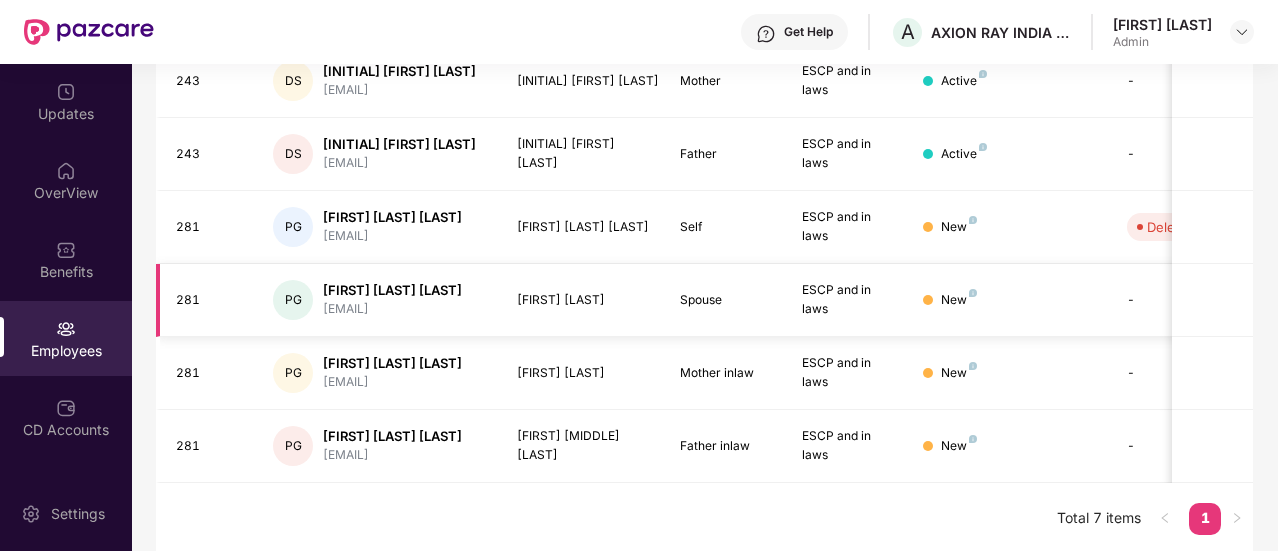 scroll, scrollTop: 0, scrollLeft: 2, axis: horizontal 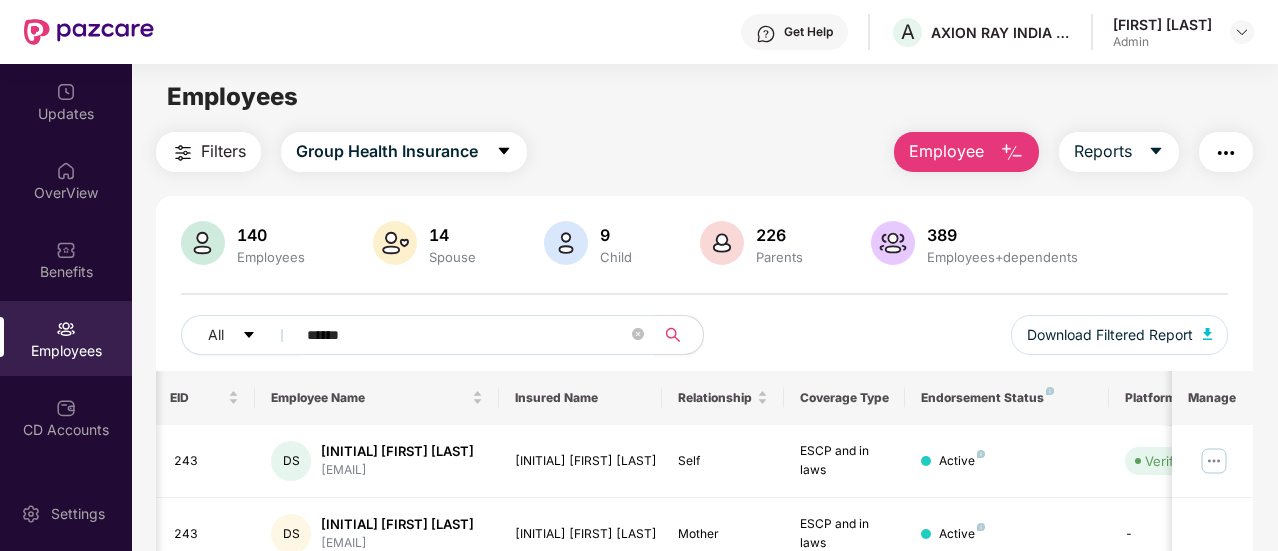click on "Employee" at bounding box center [946, 151] 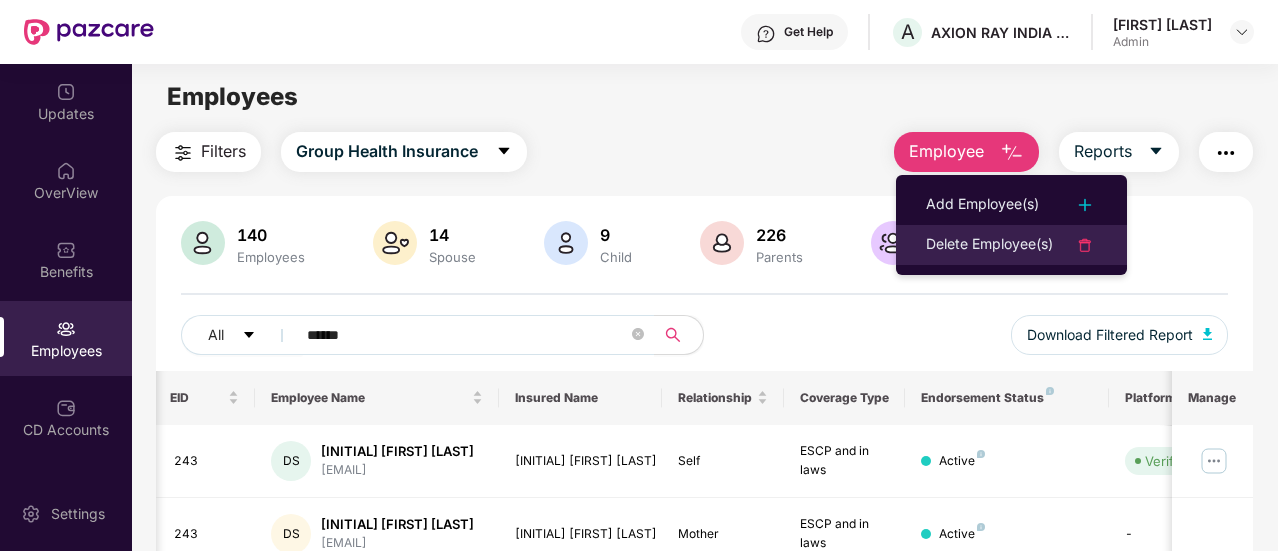click on "Delete Employee(s)" at bounding box center (989, 245) 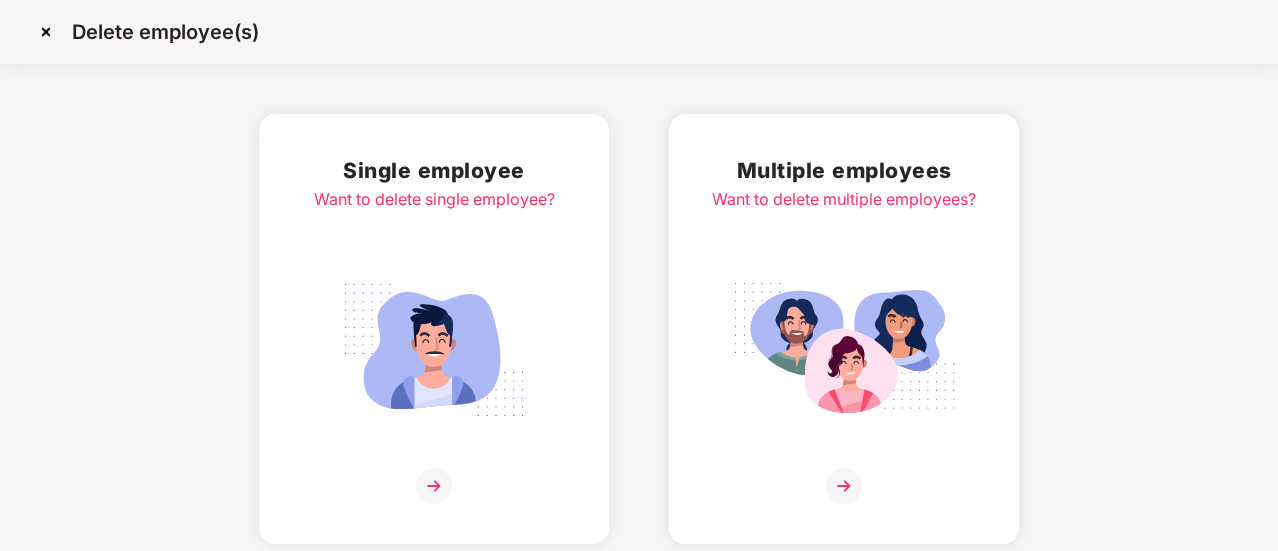 click at bounding box center [434, 486] 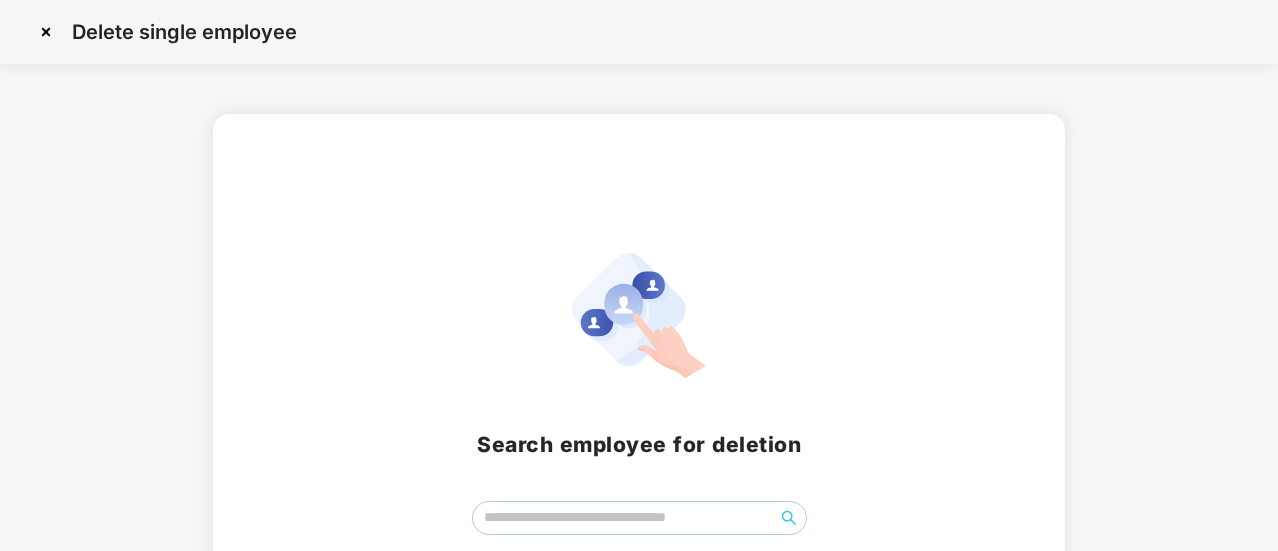 scroll, scrollTop: 122, scrollLeft: 0, axis: vertical 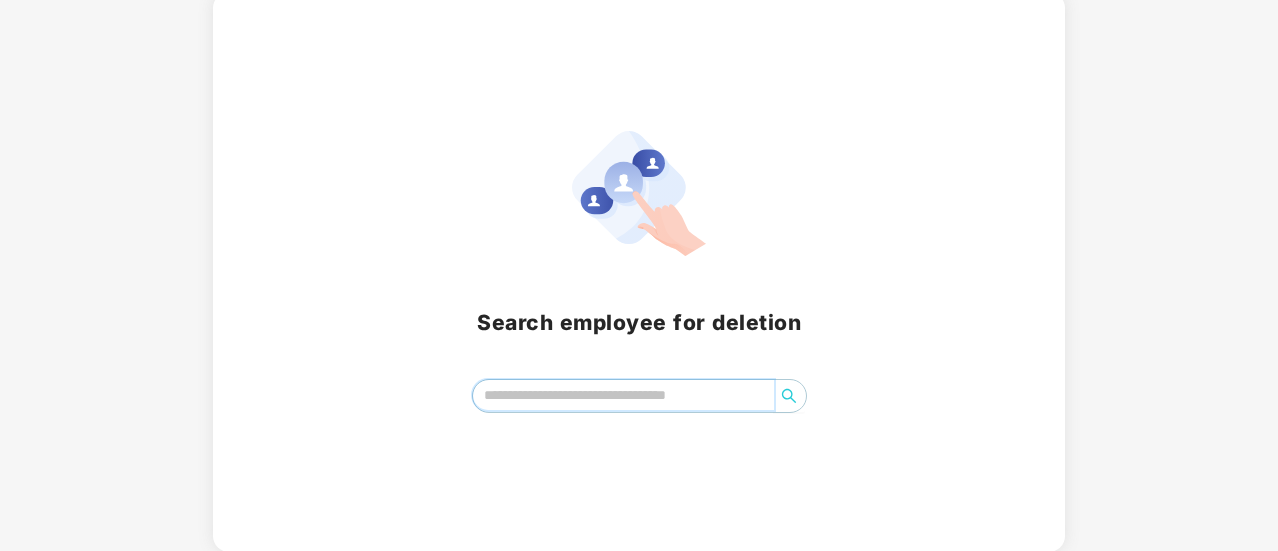 click at bounding box center [623, 395] 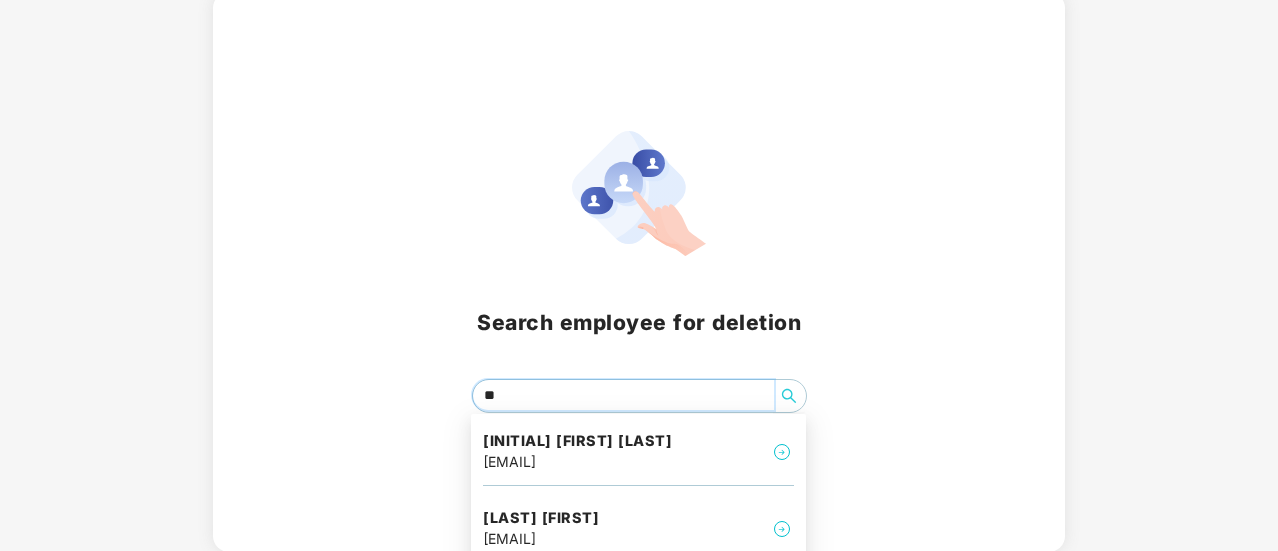 type on "*" 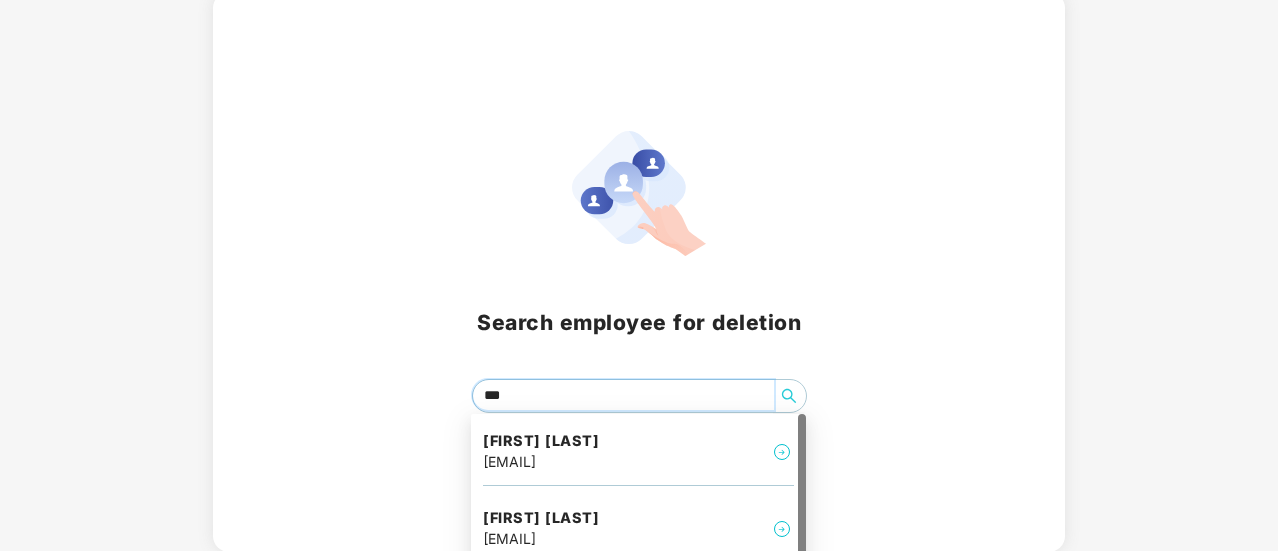 scroll, scrollTop: 241, scrollLeft: 0, axis: vertical 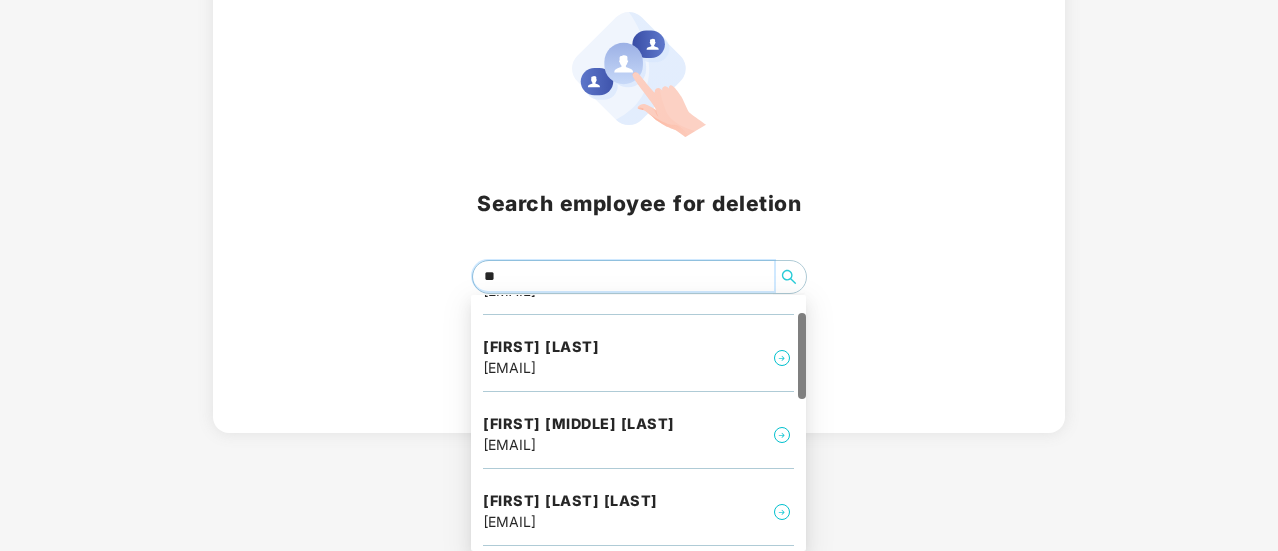type on "*" 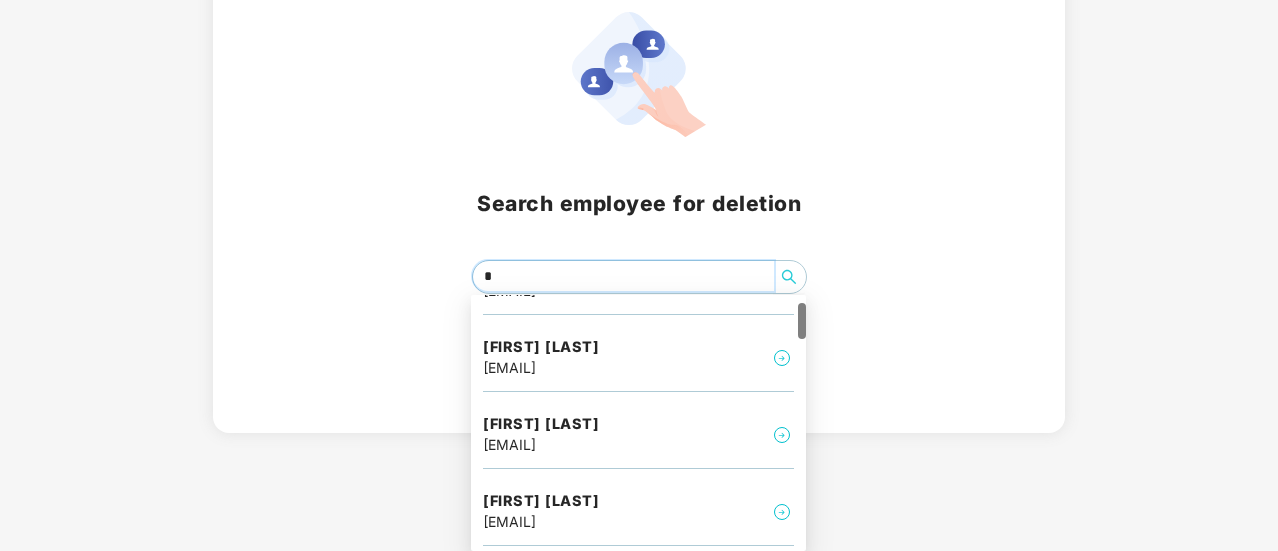 type 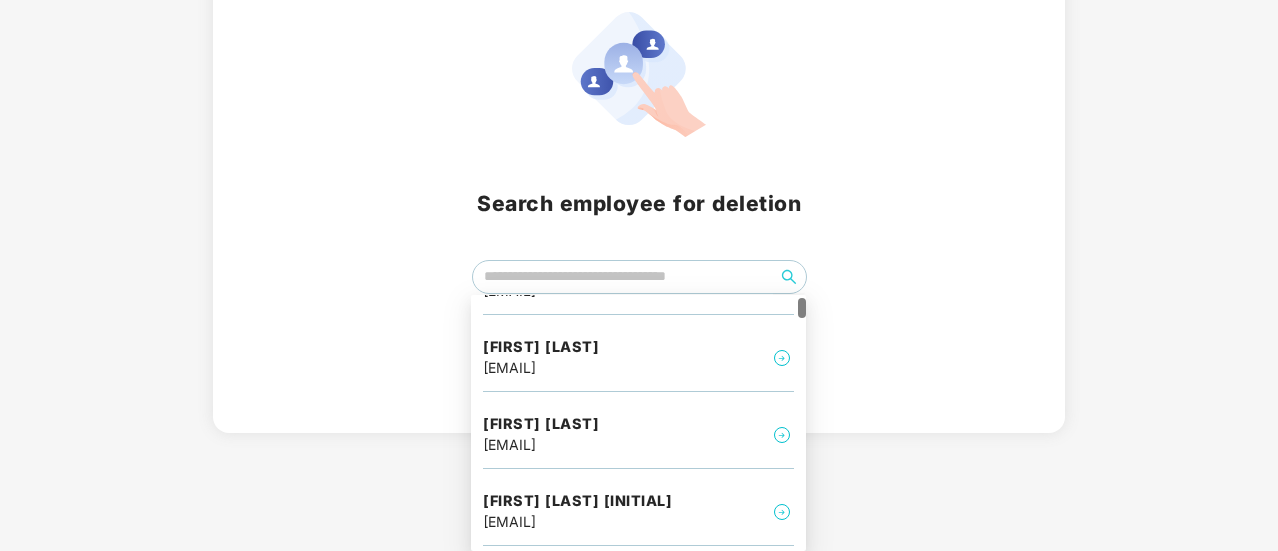 scroll, scrollTop: 0, scrollLeft: 0, axis: both 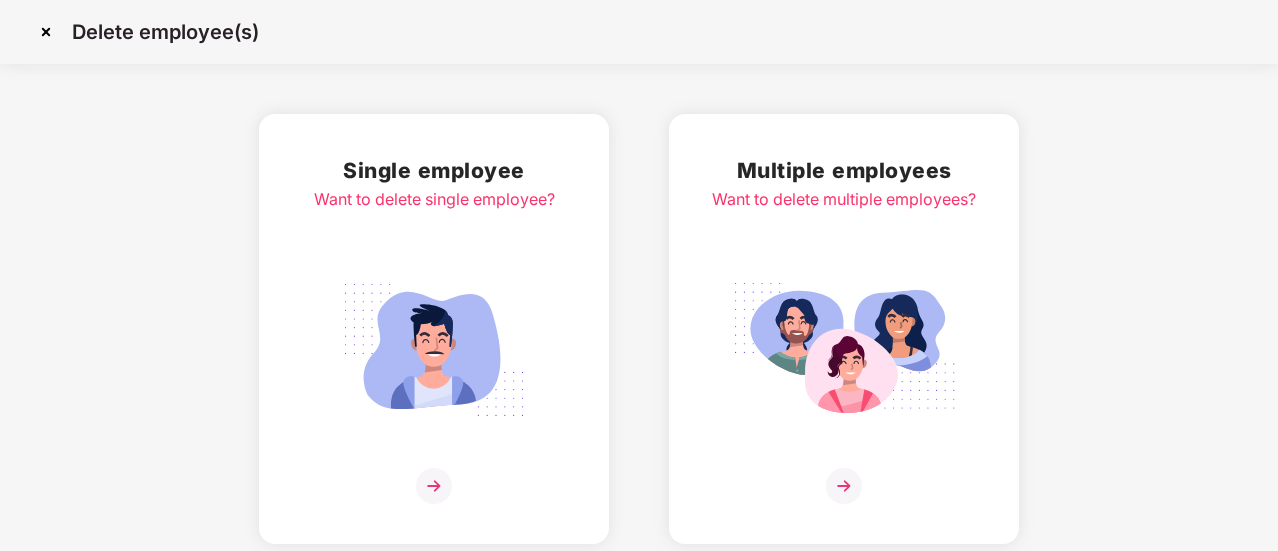 click at bounding box center (434, 486) 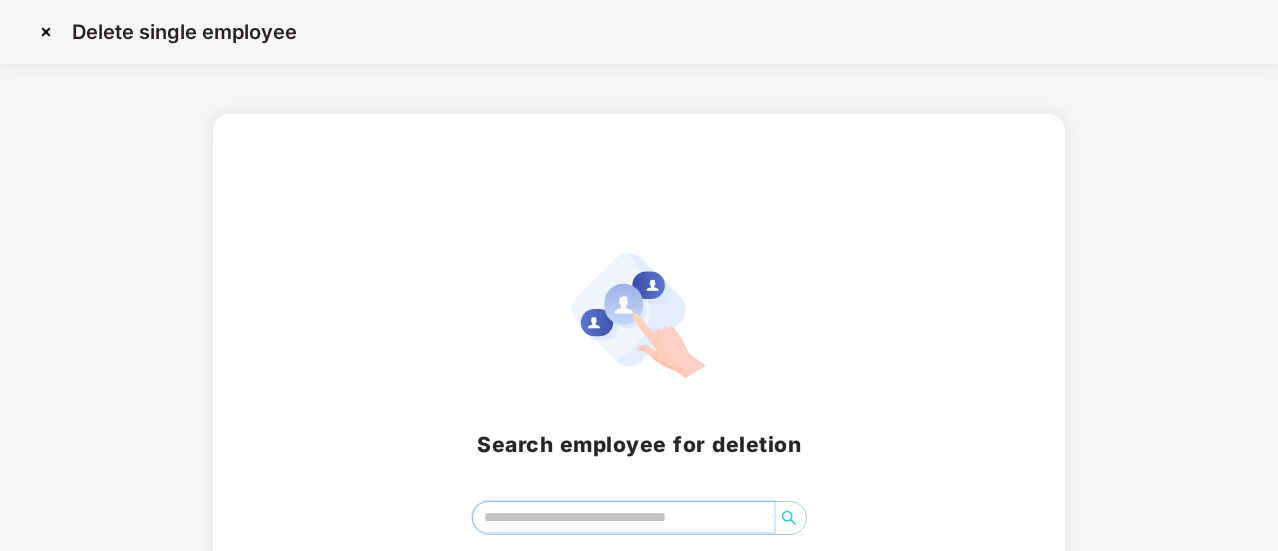 click at bounding box center [623, 517] 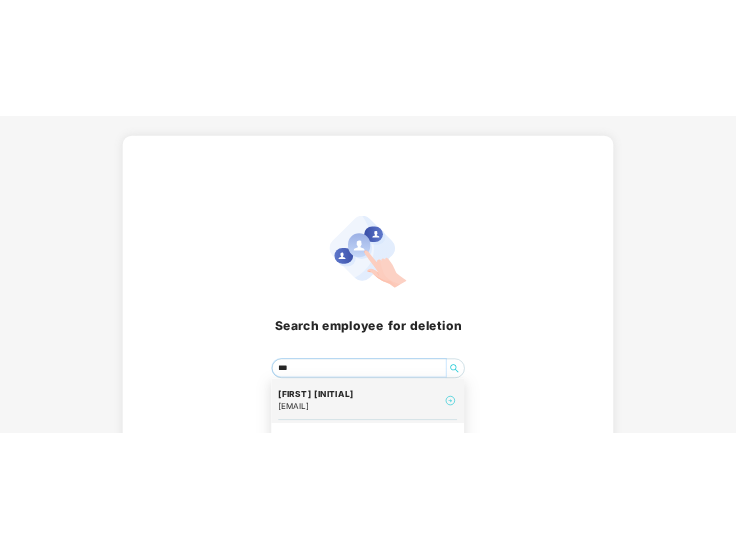 scroll, scrollTop: 138, scrollLeft: 0, axis: vertical 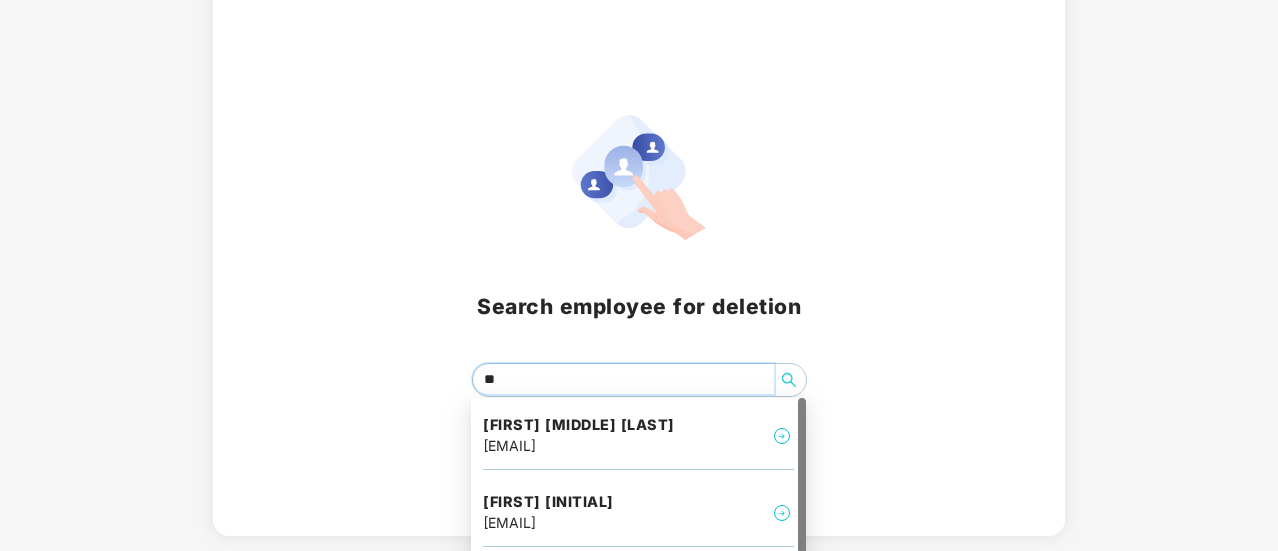 type on "*" 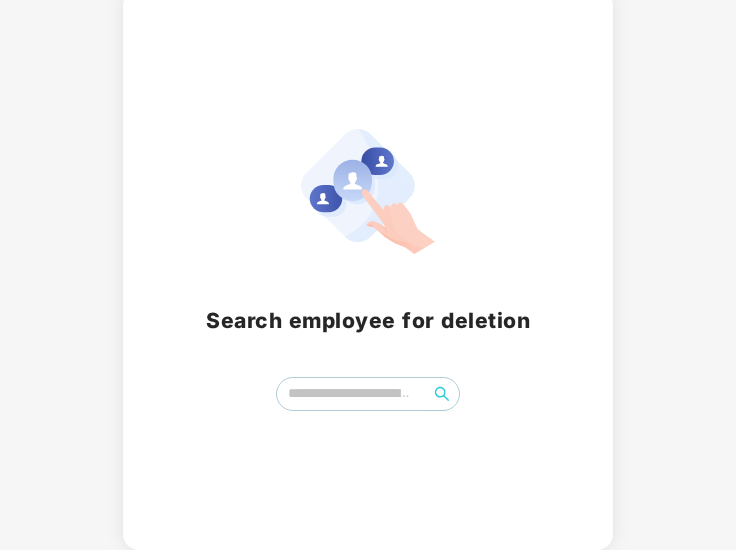 scroll, scrollTop: 124, scrollLeft: 0, axis: vertical 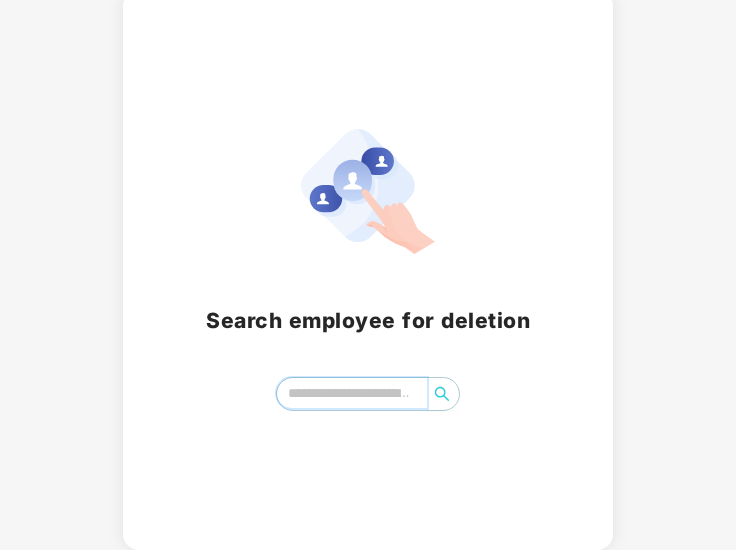 click at bounding box center (352, 393) 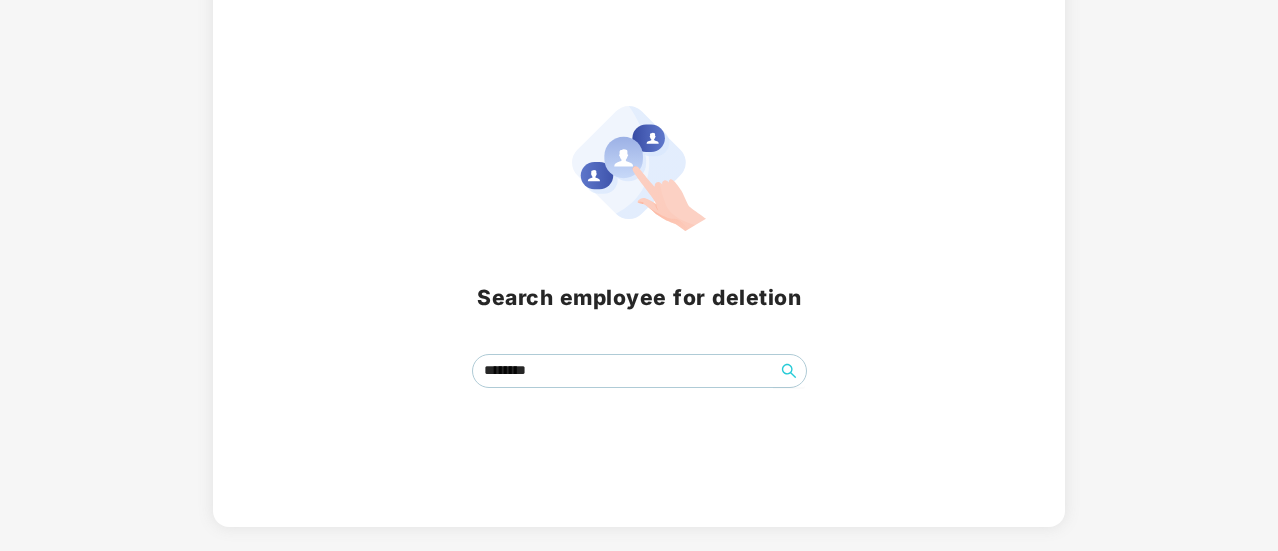 scroll, scrollTop: 122, scrollLeft: 0, axis: vertical 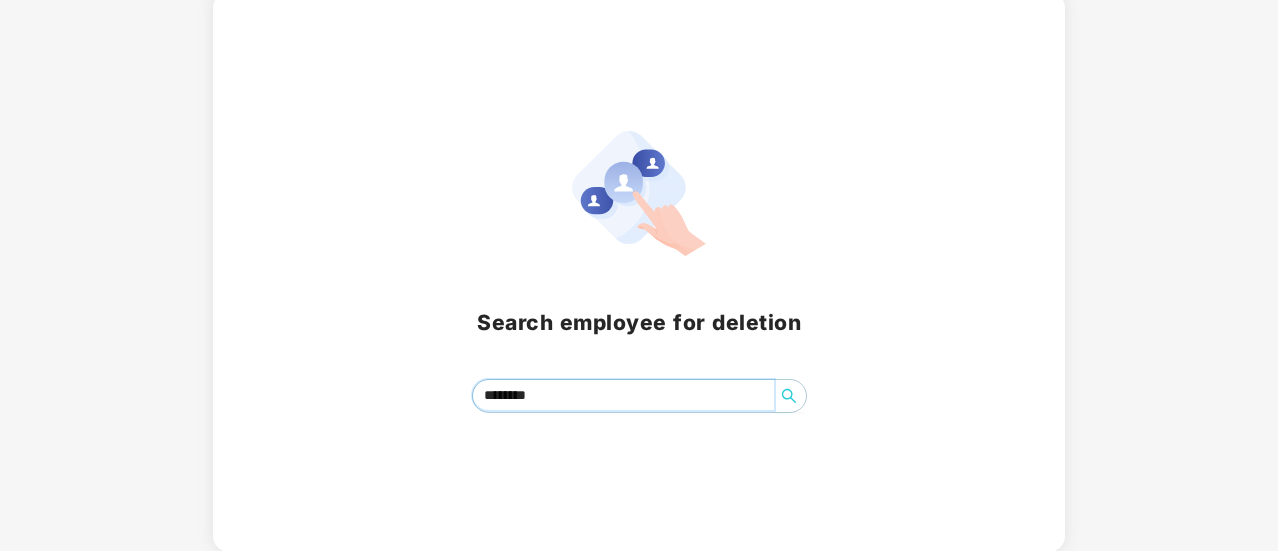 click on "********" at bounding box center (623, 395) 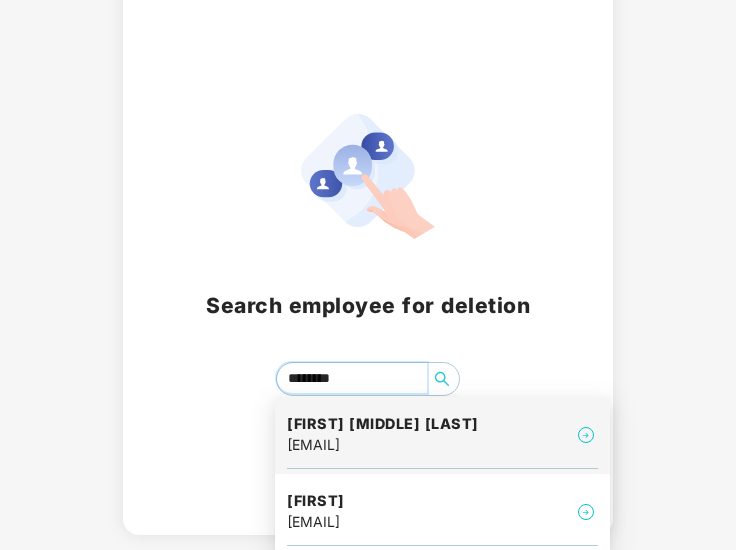 scroll, scrollTop: 140, scrollLeft: 0, axis: vertical 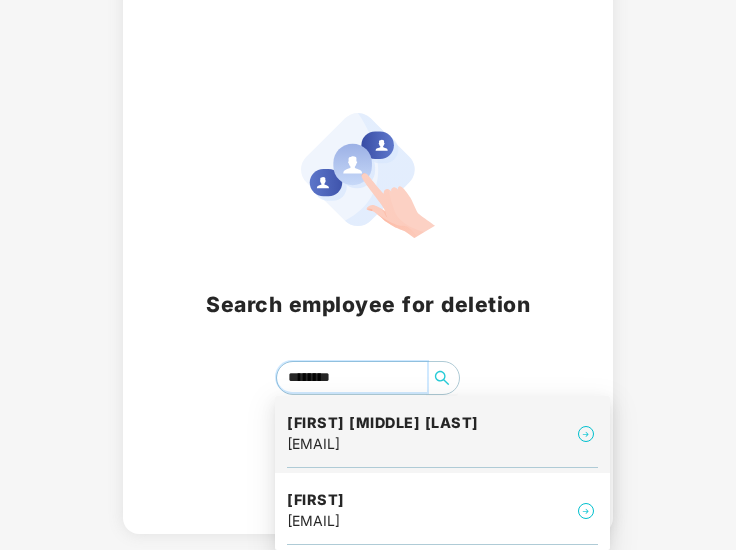 drag, startPoint x: 348, startPoint y: 375, endPoint x: 190, endPoint y: 377, distance: 158.01266 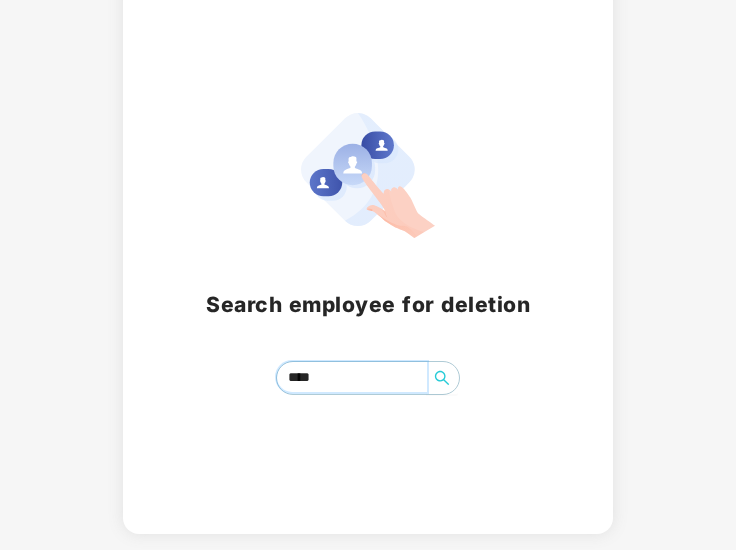 scroll, scrollTop: 124, scrollLeft: 0, axis: vertical 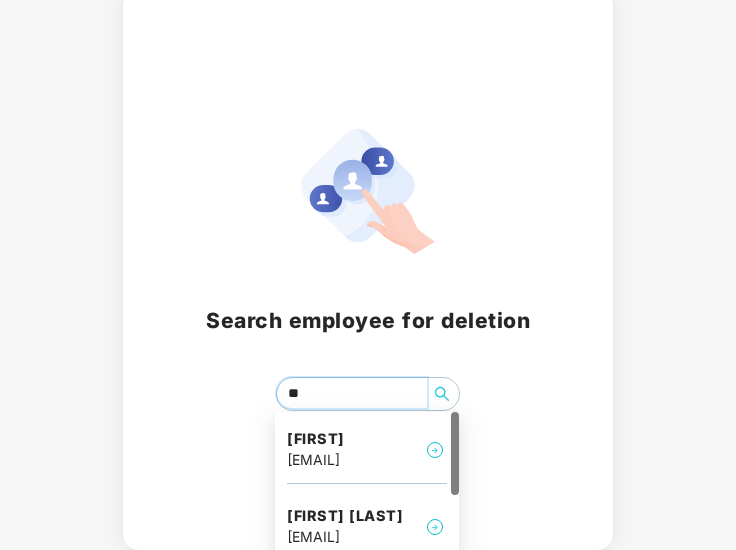 type on "*" 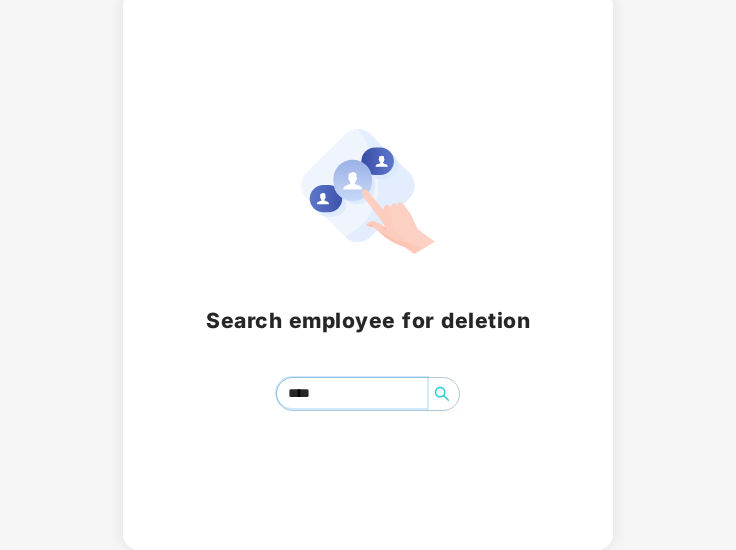 scroll, scrollTop: 124, scrollLeft: 0, axis: vertical 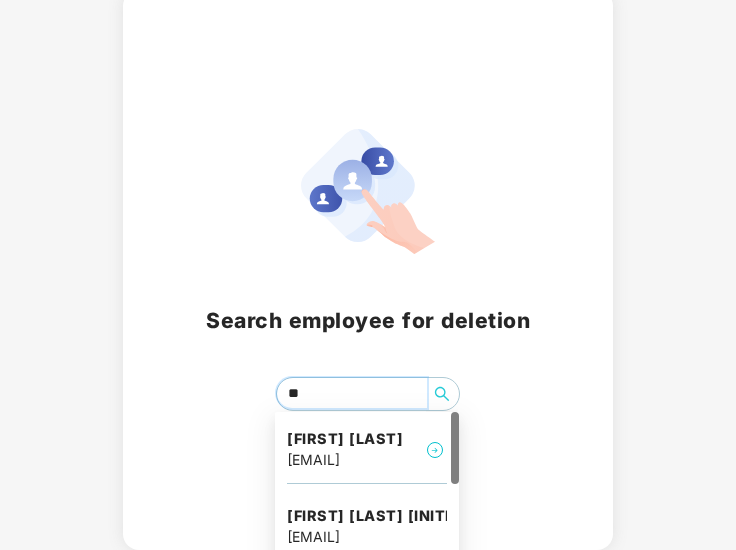 type on "*" 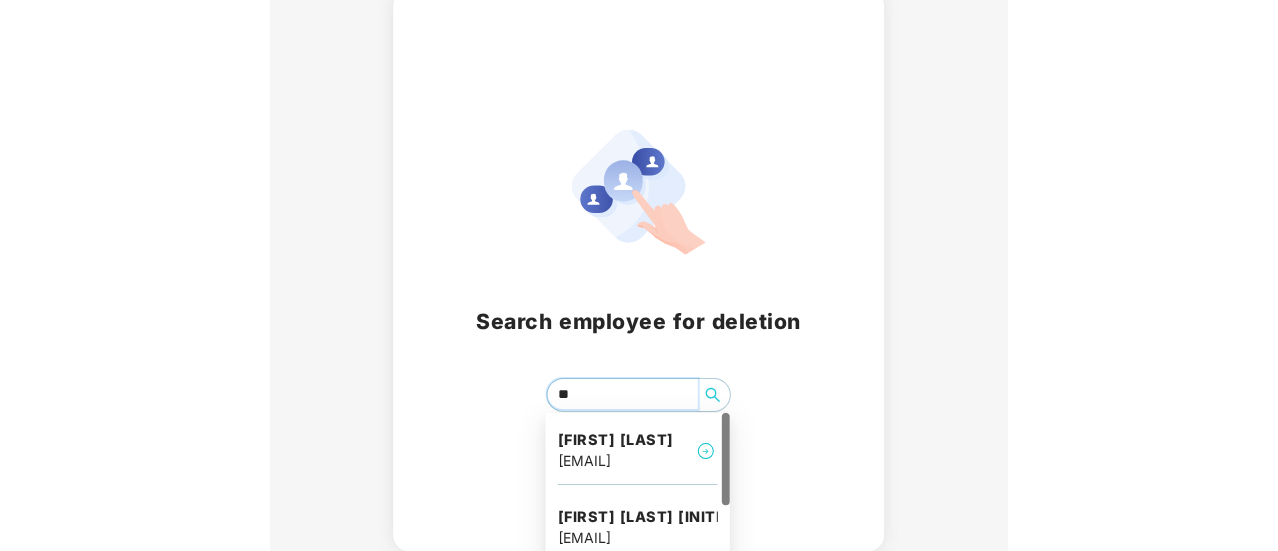 scroll, scrollTop: 140, scrollLeft: 0, axis: vertical 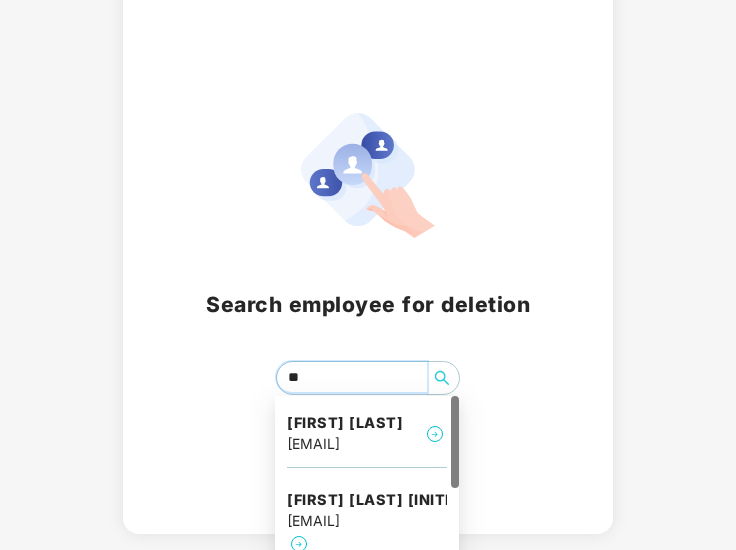 type on "*" 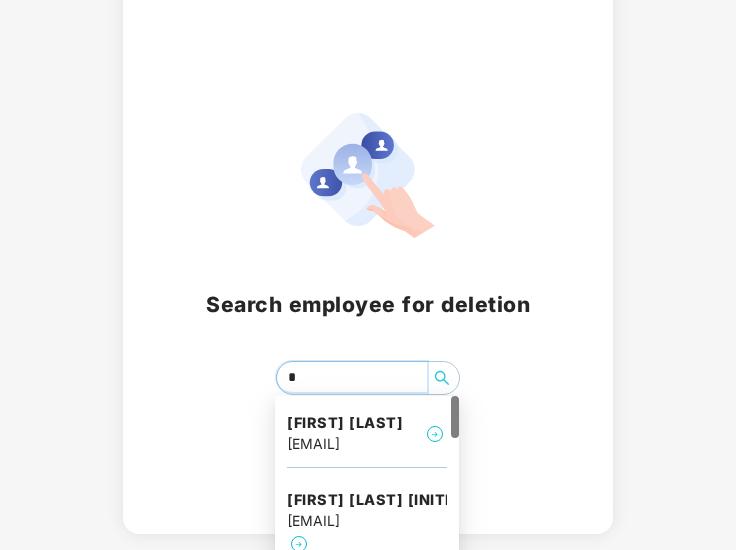 type 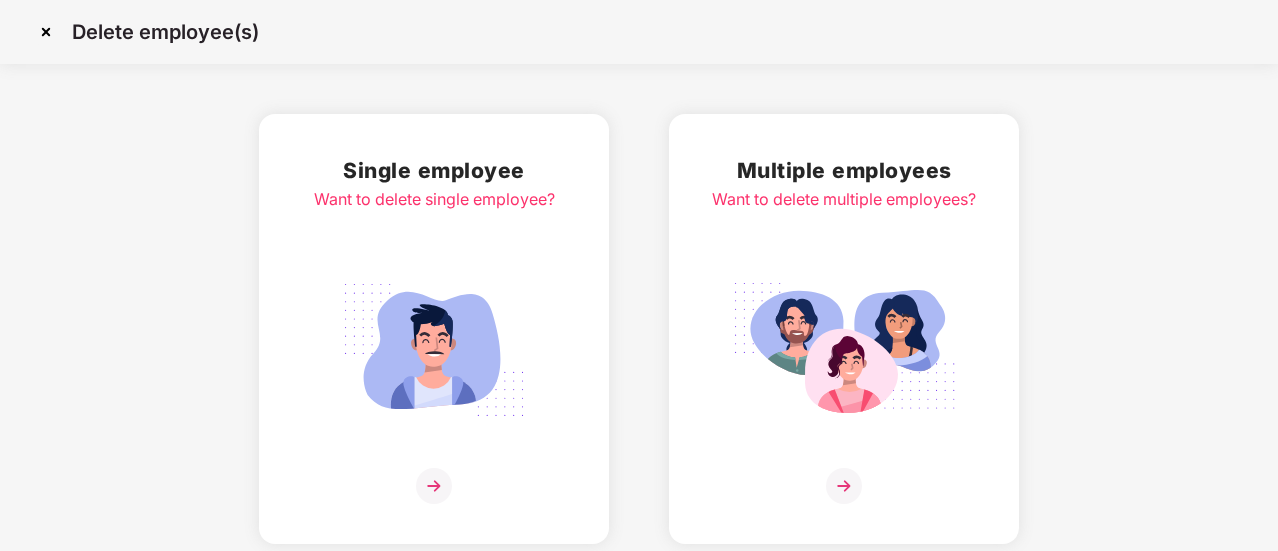 scroll, scrollTop: 0, scrollLeft: 0, axis: both 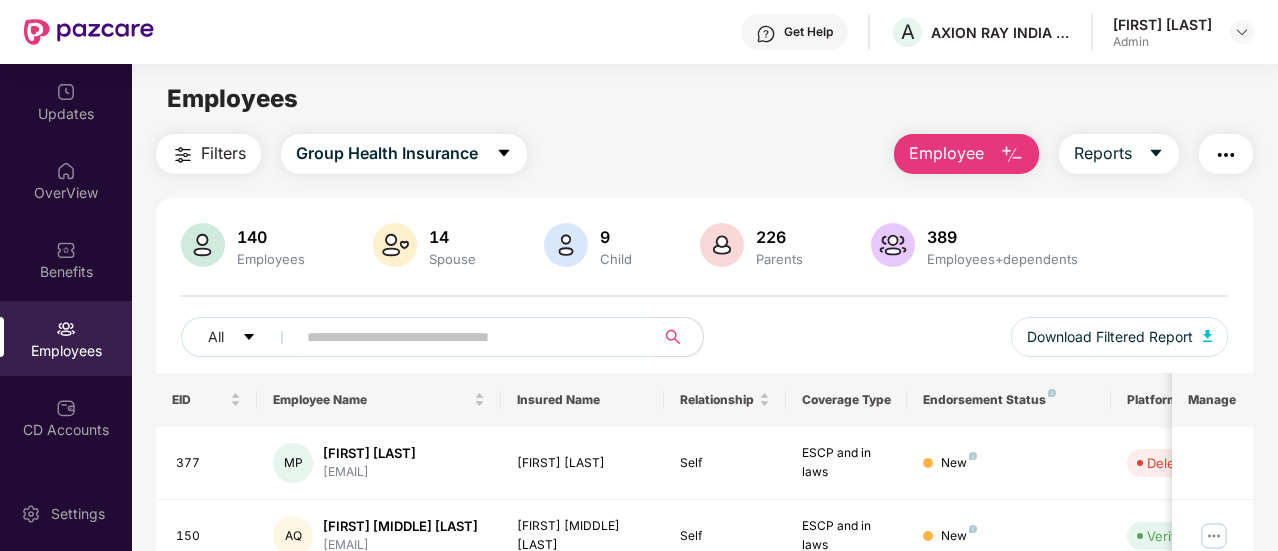 click on "Employee" at bounding box center [946, 153] 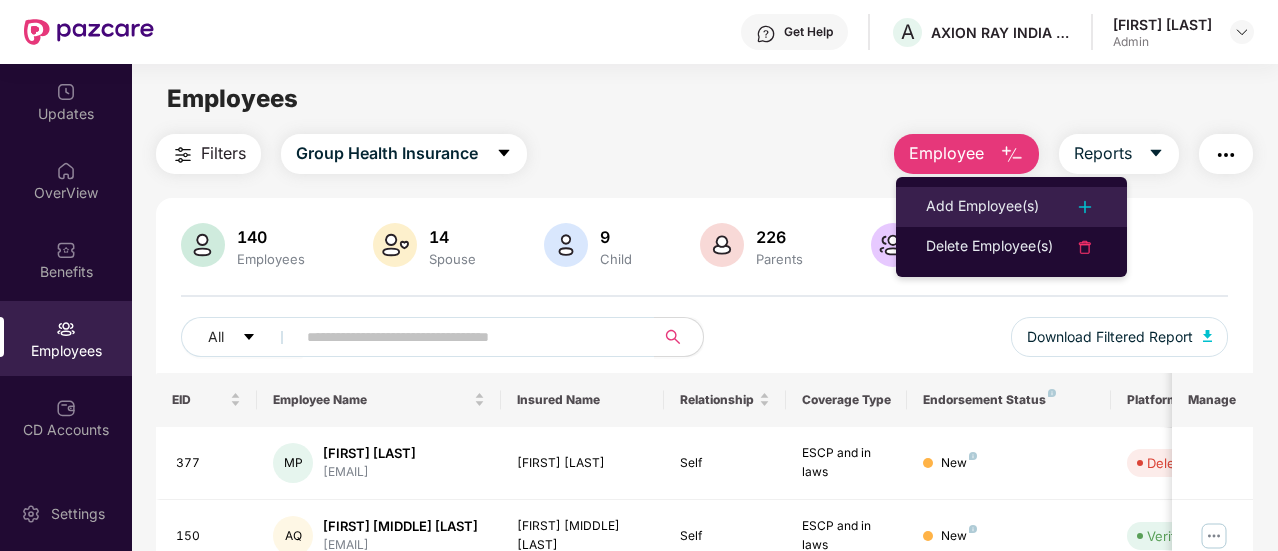 click on "Add Employee(s)" at bounding box center (982, 207) 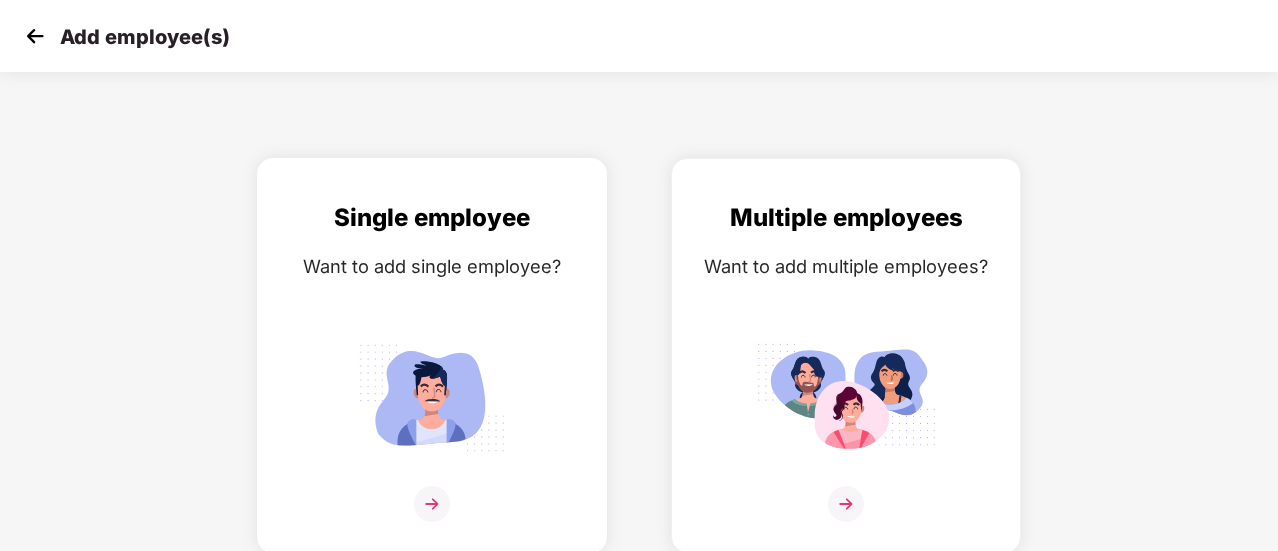 scroll, scrollTop: 14, scrollLeft: 1, axis: both 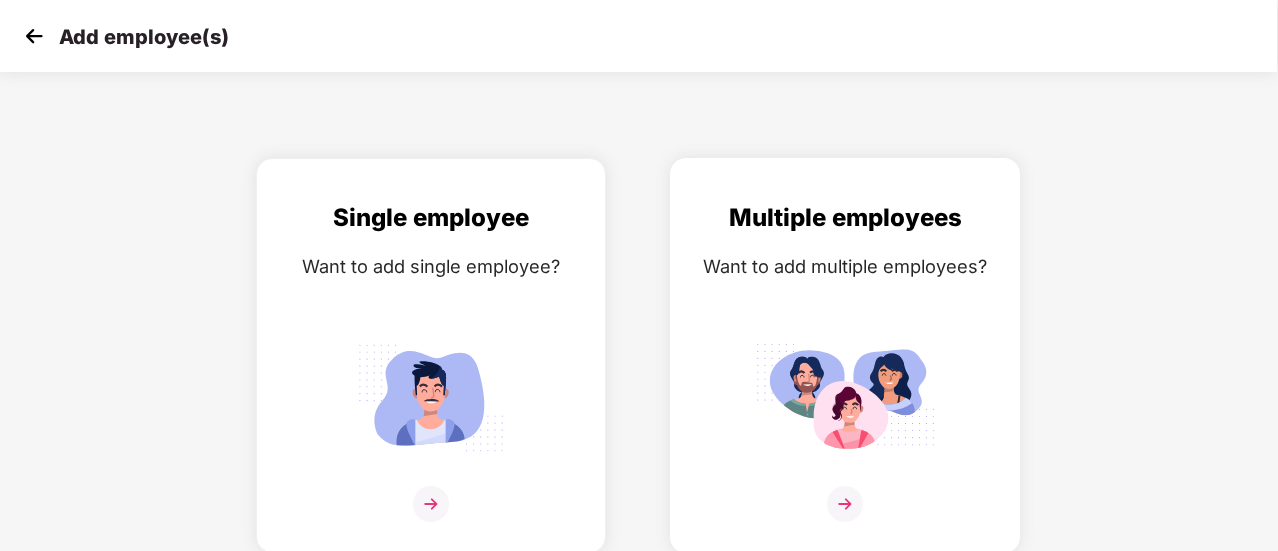 click at bounding box center [845, 504] 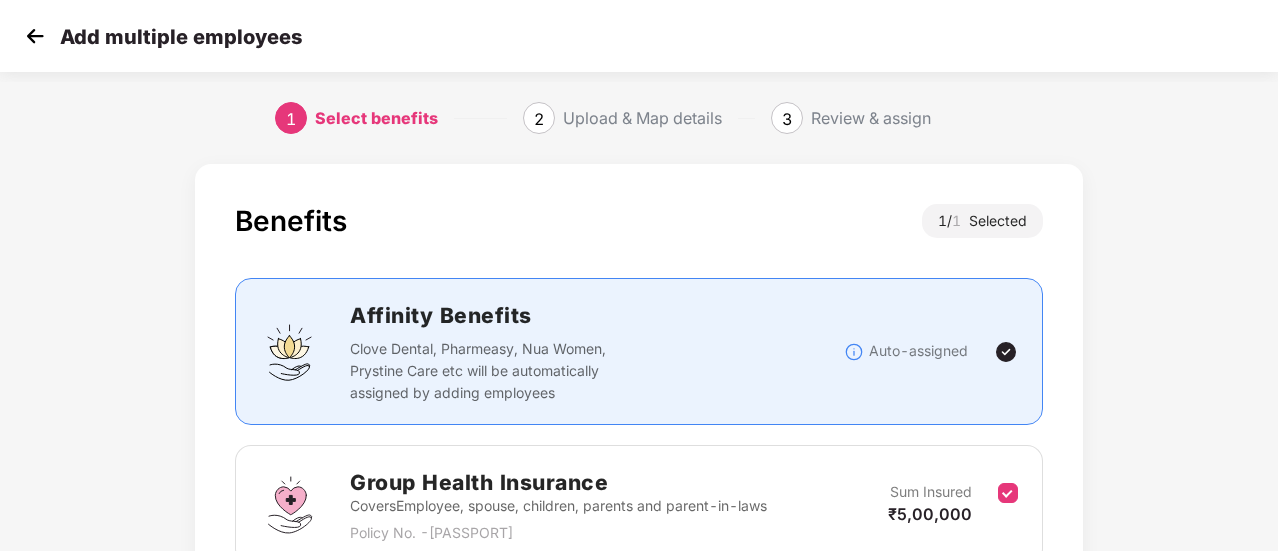 scroll, scrollTop: 186, scrollLeft: 1, axis: both 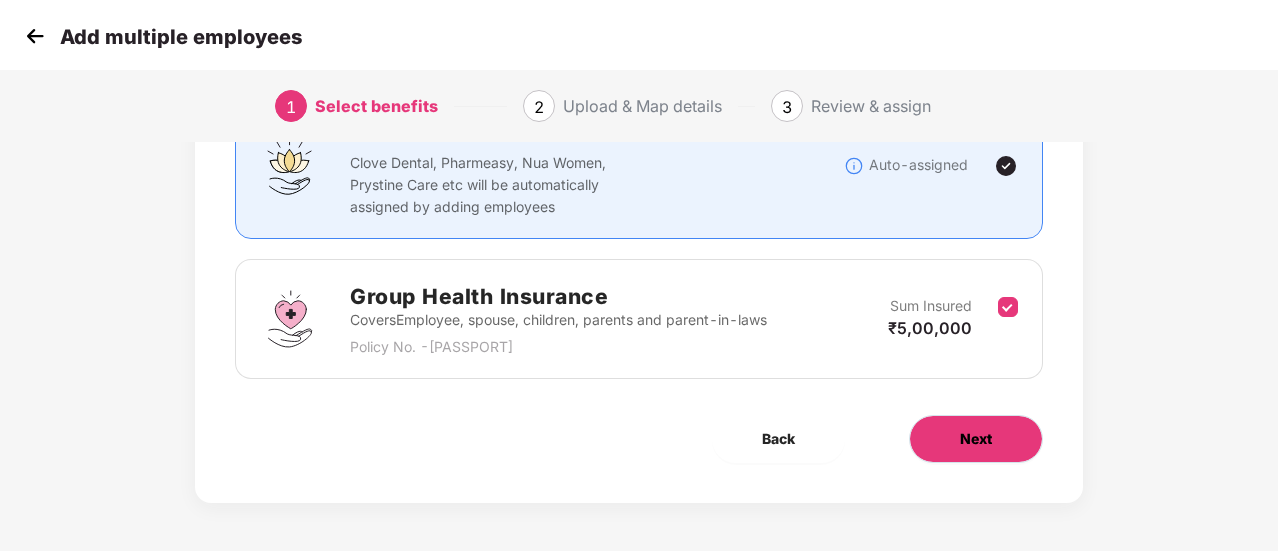 click on "Next" at bounding box center (976, 439) 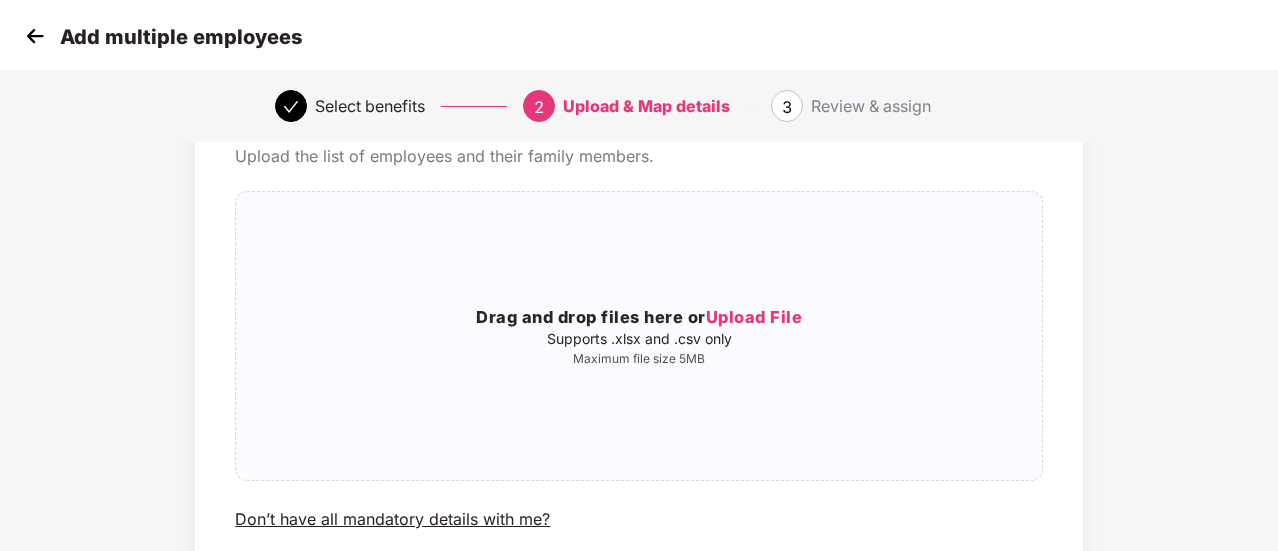 scroll, scrollTop: 53, scrollLeft: 1, axis: both 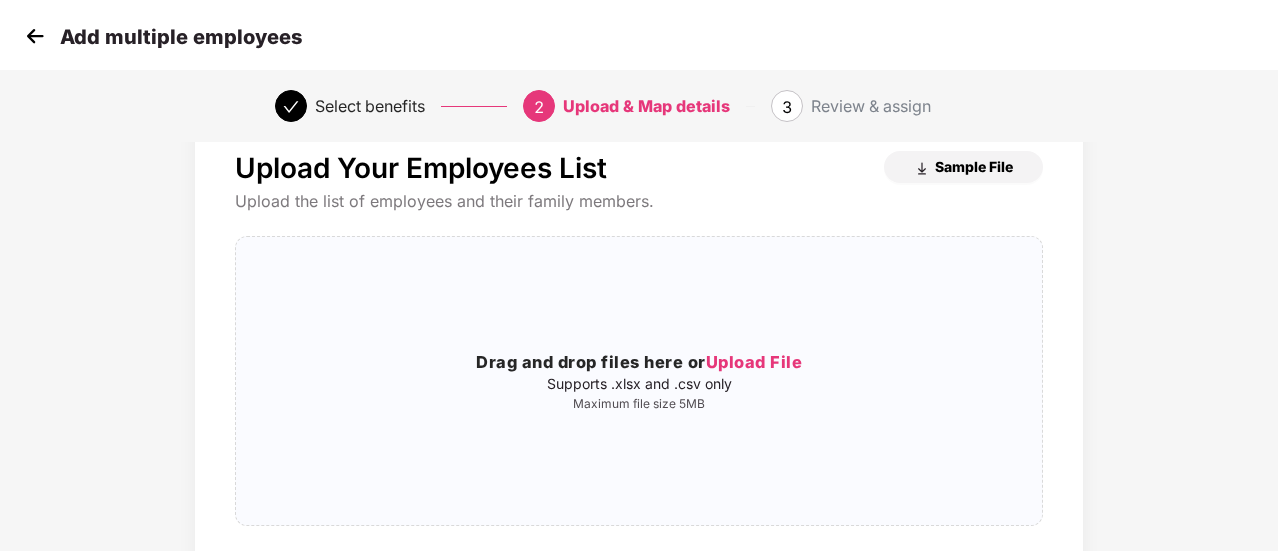 click on "Sample File" at bounding box center [963, 167] 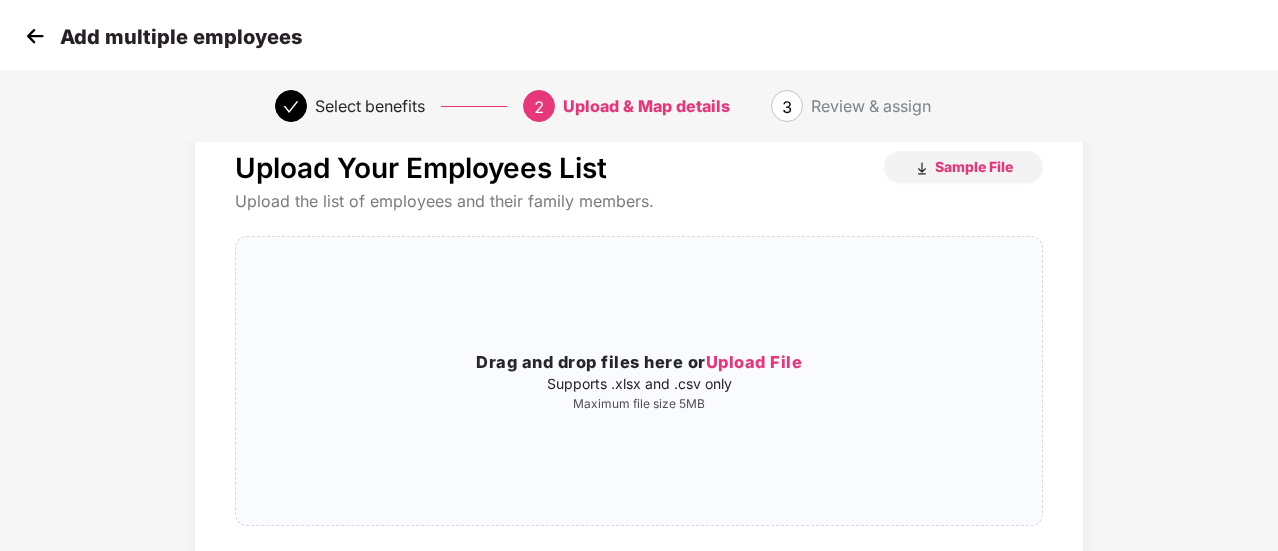 click on "Upload Your Employees List Sample File Upload the list of employees and their family members. Drag and drop files here or  Upload File Supports .xlsx and .csv only Maximum file size 5MB Don’t have all mandatory details with me? Back Next" at bounding box center (639, 425) 